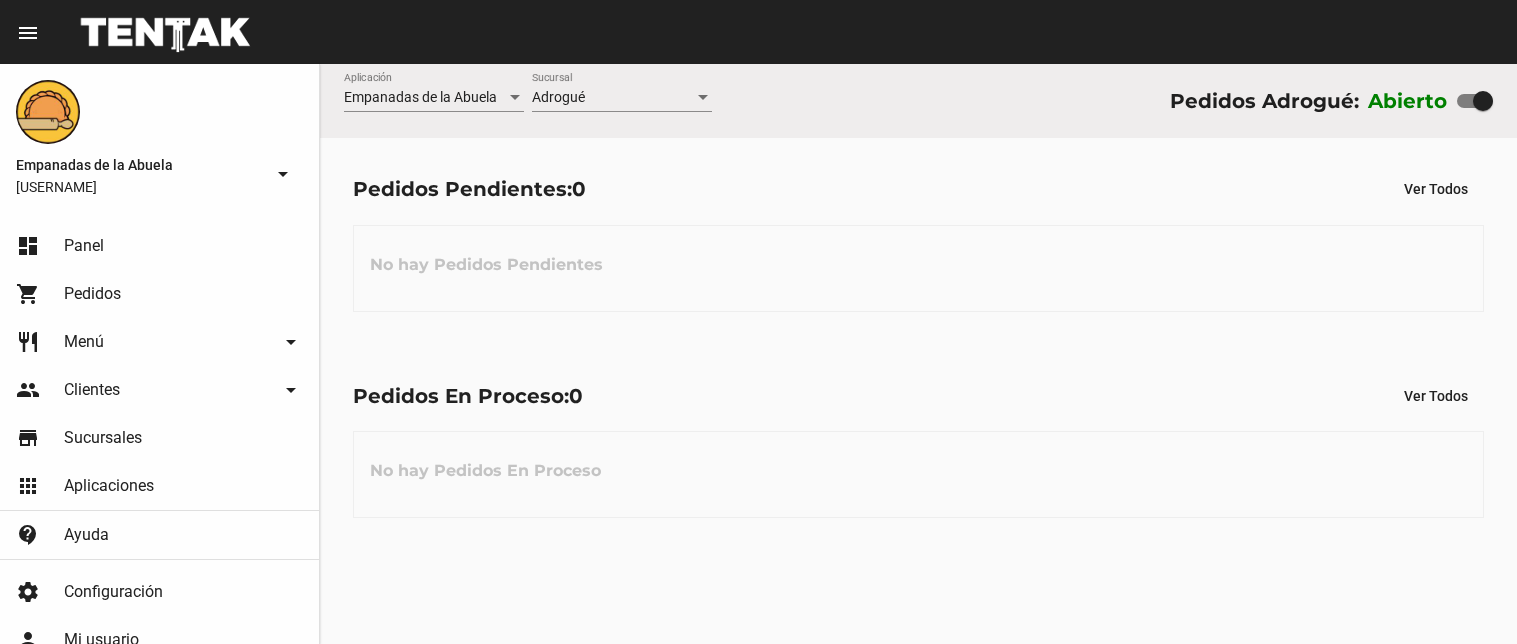 scroll, scrollTop: 0, scrollLeft: 0, axis: both 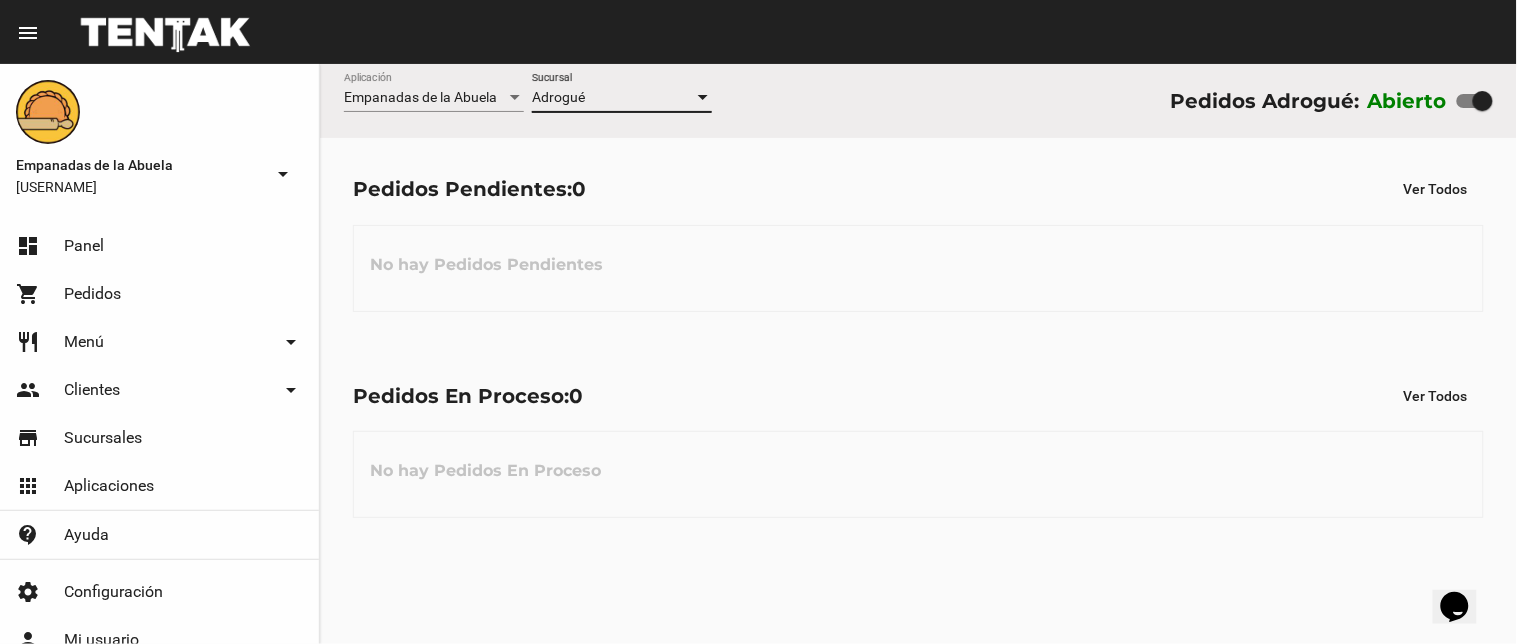click on "Adrogué" at bounding box center [613, 98] 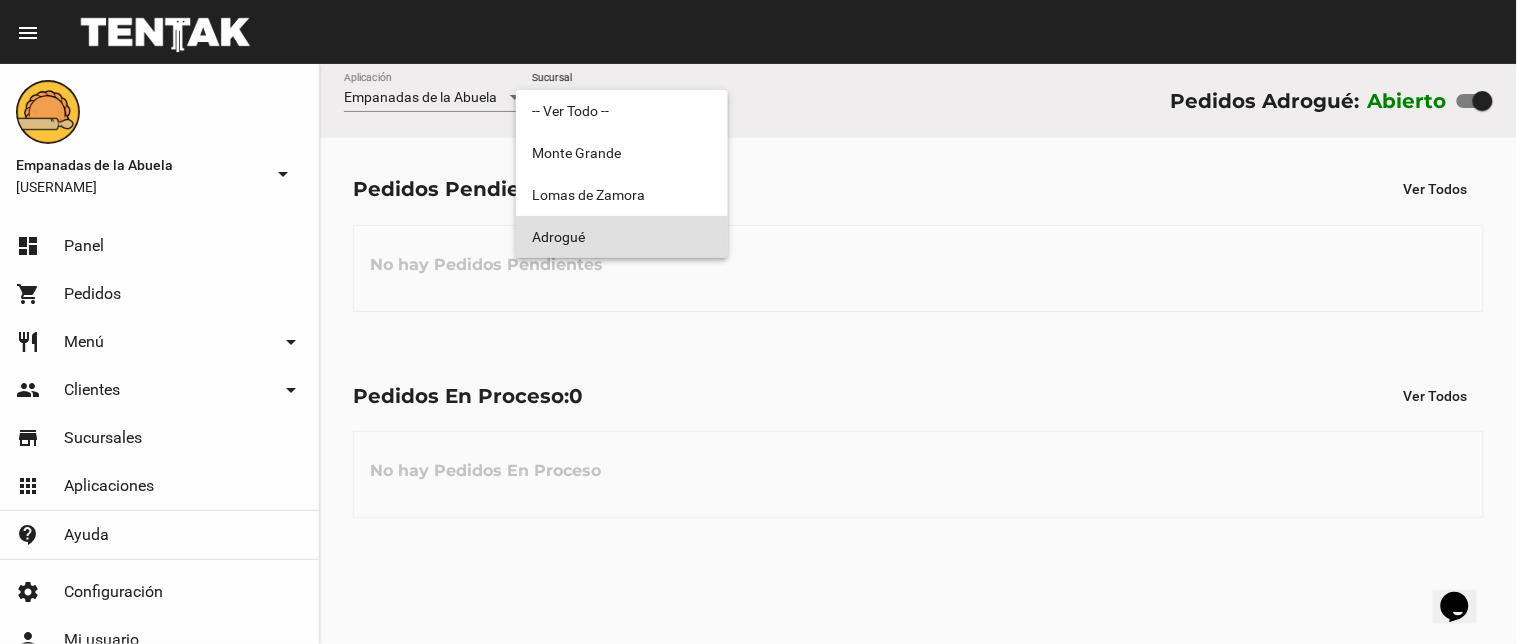 click on "Adrogué" at bounding box center [622, 237] 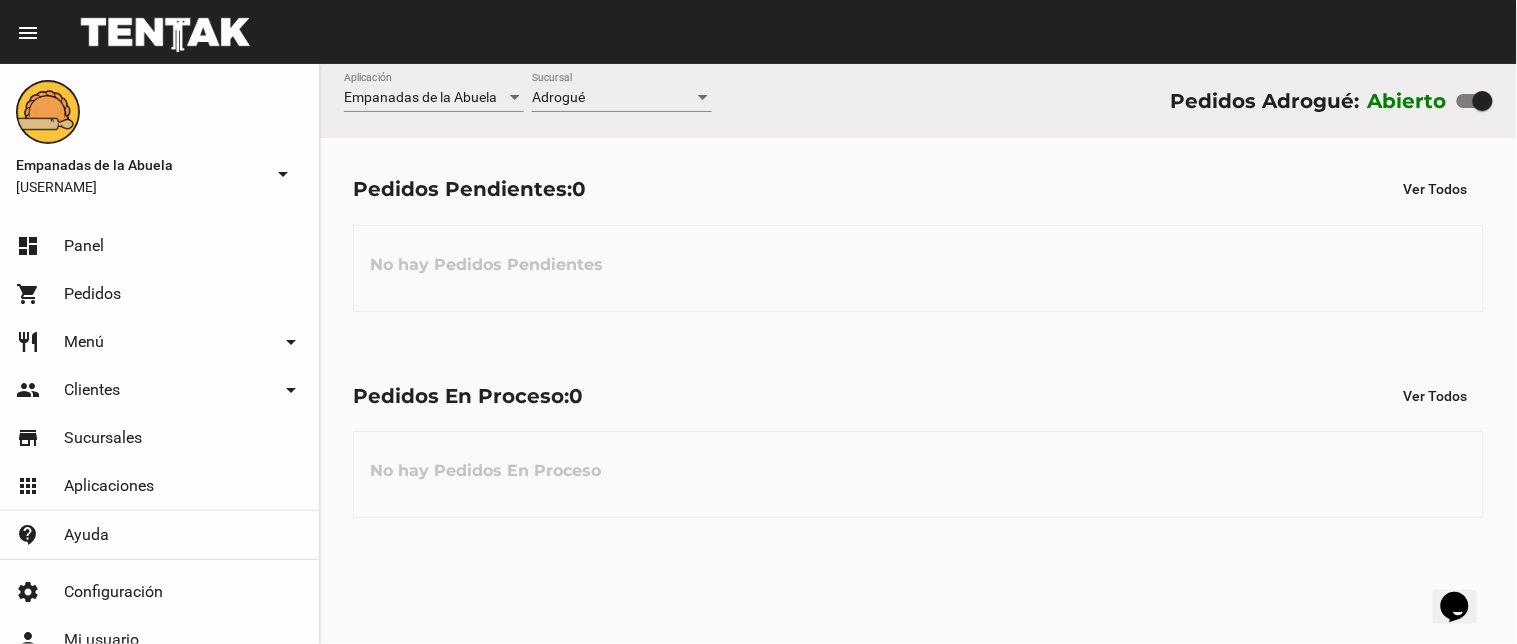 click on "No hay Pedidos En Proceso" 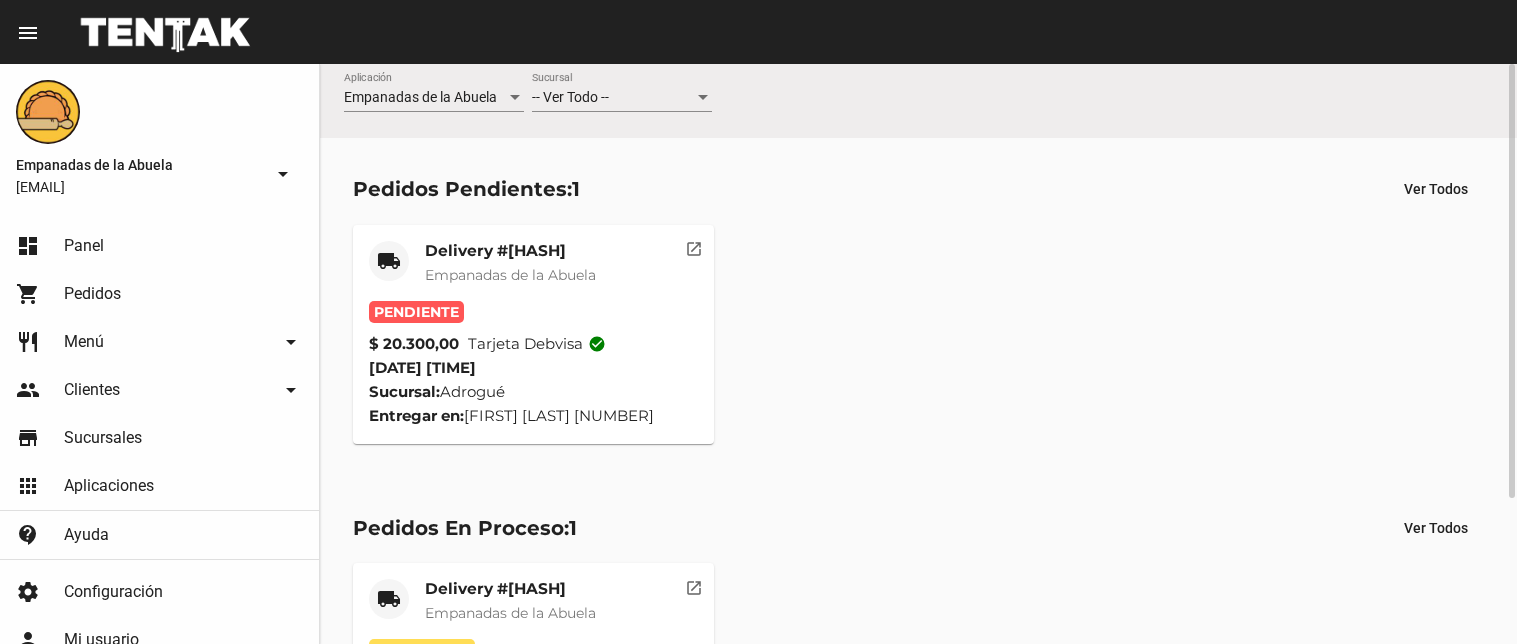 scroll, scrollTop: 0, scrollLeft: 0, axis: both 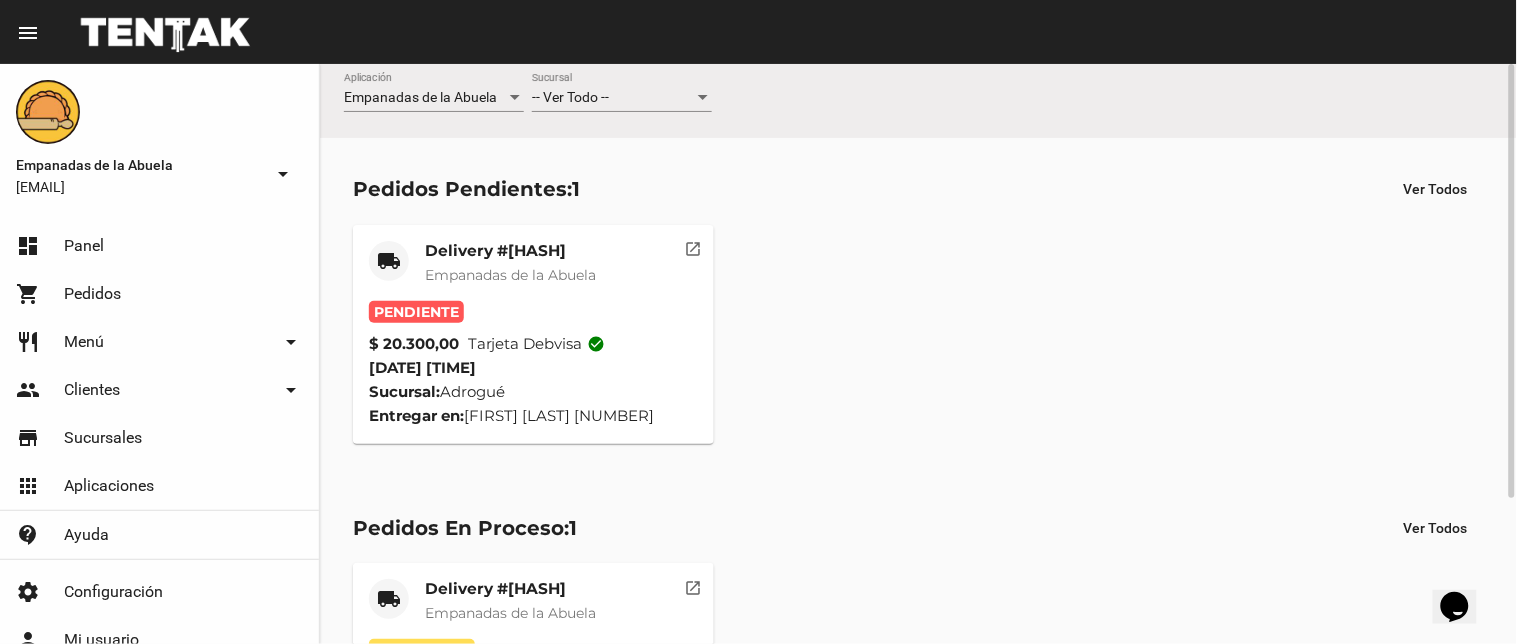 click on "local_shipping Delivery #10326AFC Empanadas de la Abuela Pendiente $ 20.300,00 Tarjeta debvisa check_circle 4/8/25 19:26 Sucursal:  Adrogué  Entregar en:  Leonardo Rosales 2647   open_in_new" 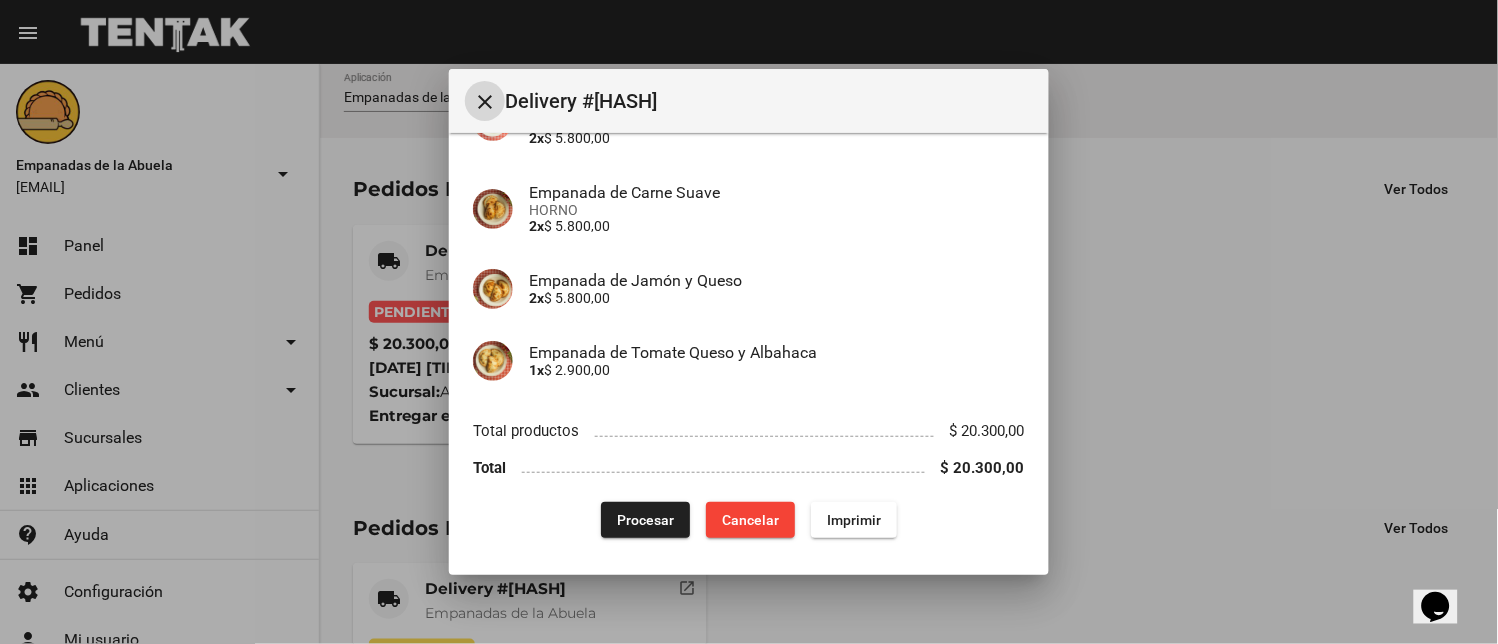 scroll, scrollTop: 225, scrollLeft: 0, axis: vertical 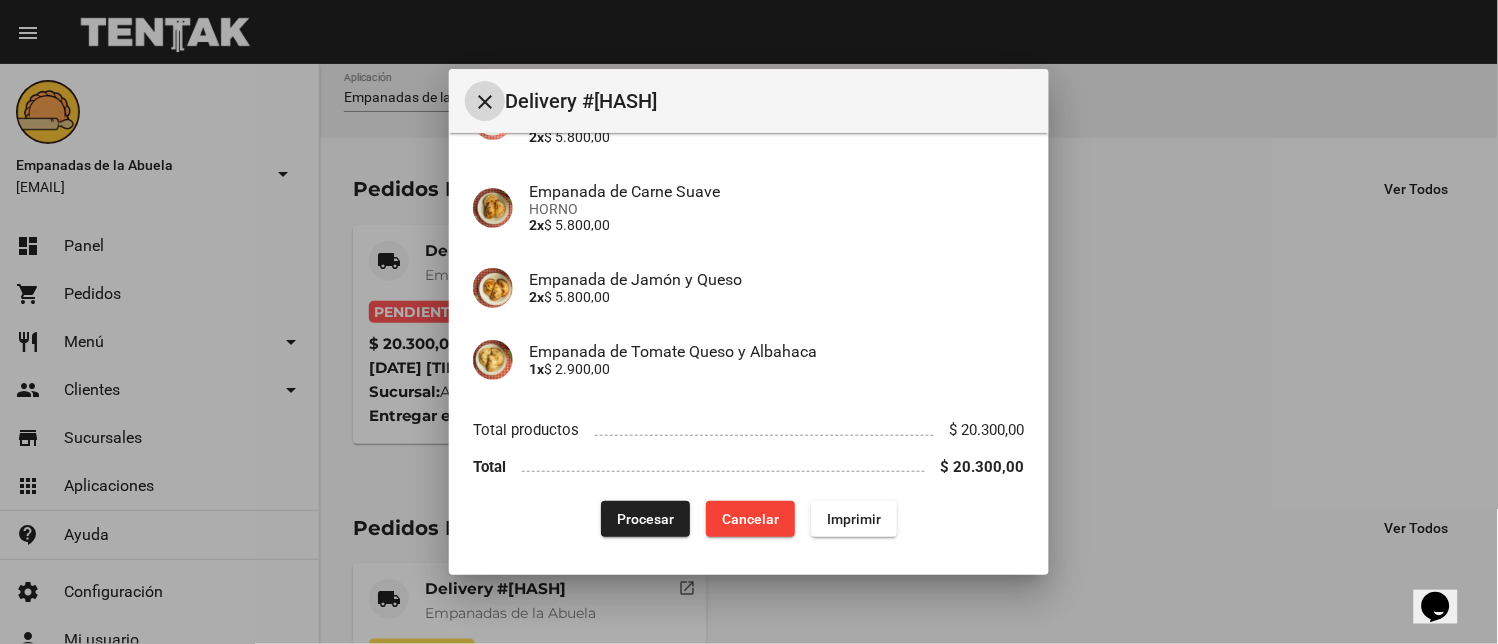 click on "Imprimir" 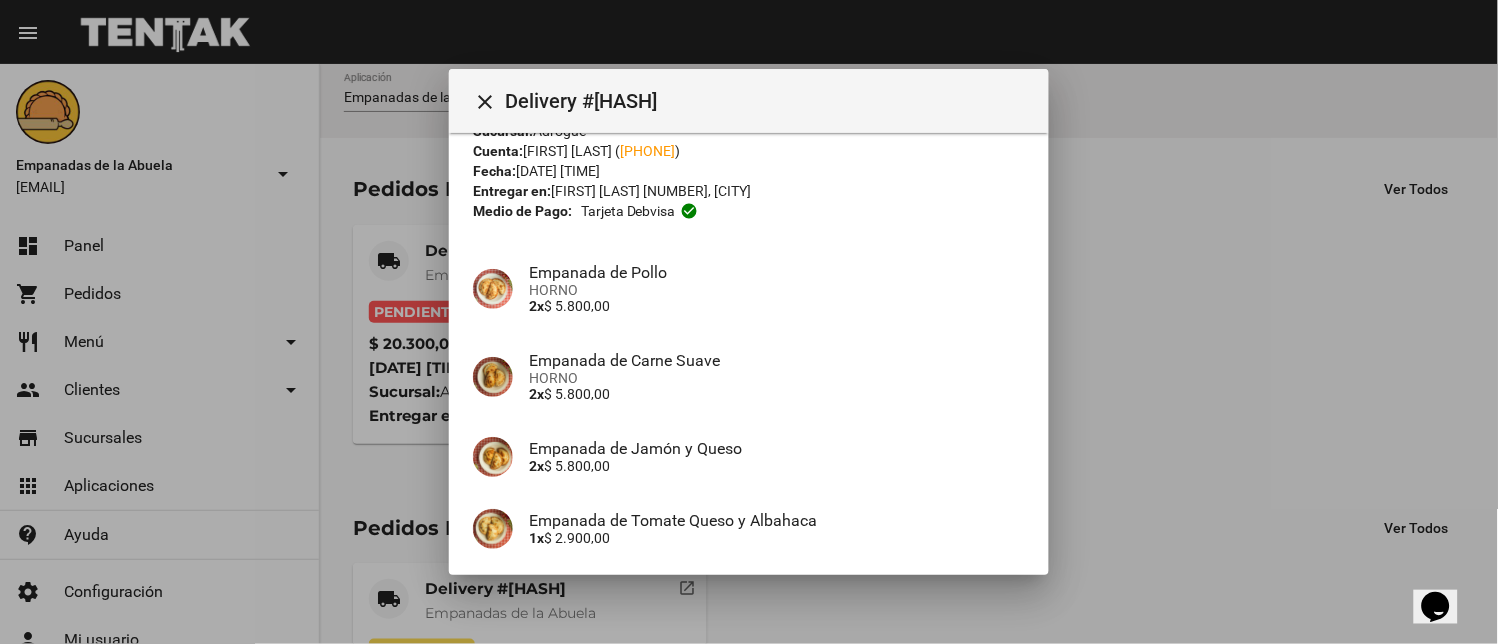 scroll, scrollTop: 225, scrollLeft: 0, axis: vertical 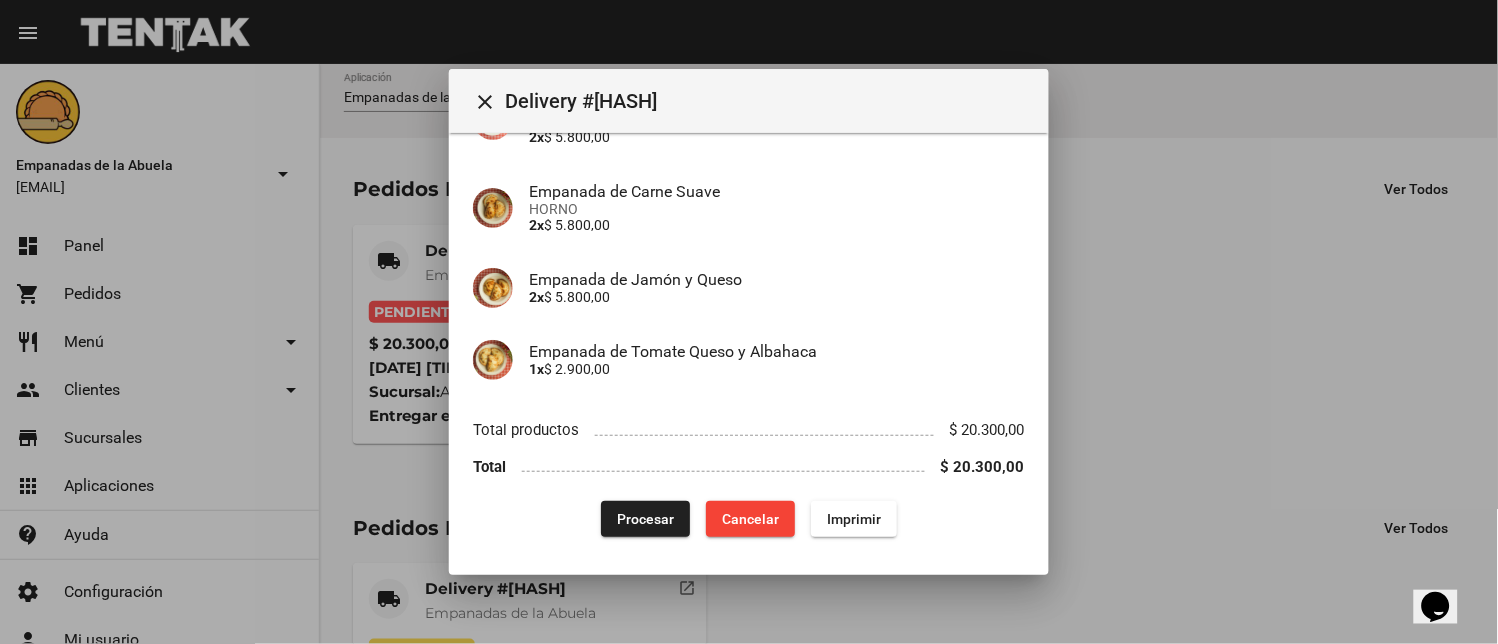 click on "Procesar" 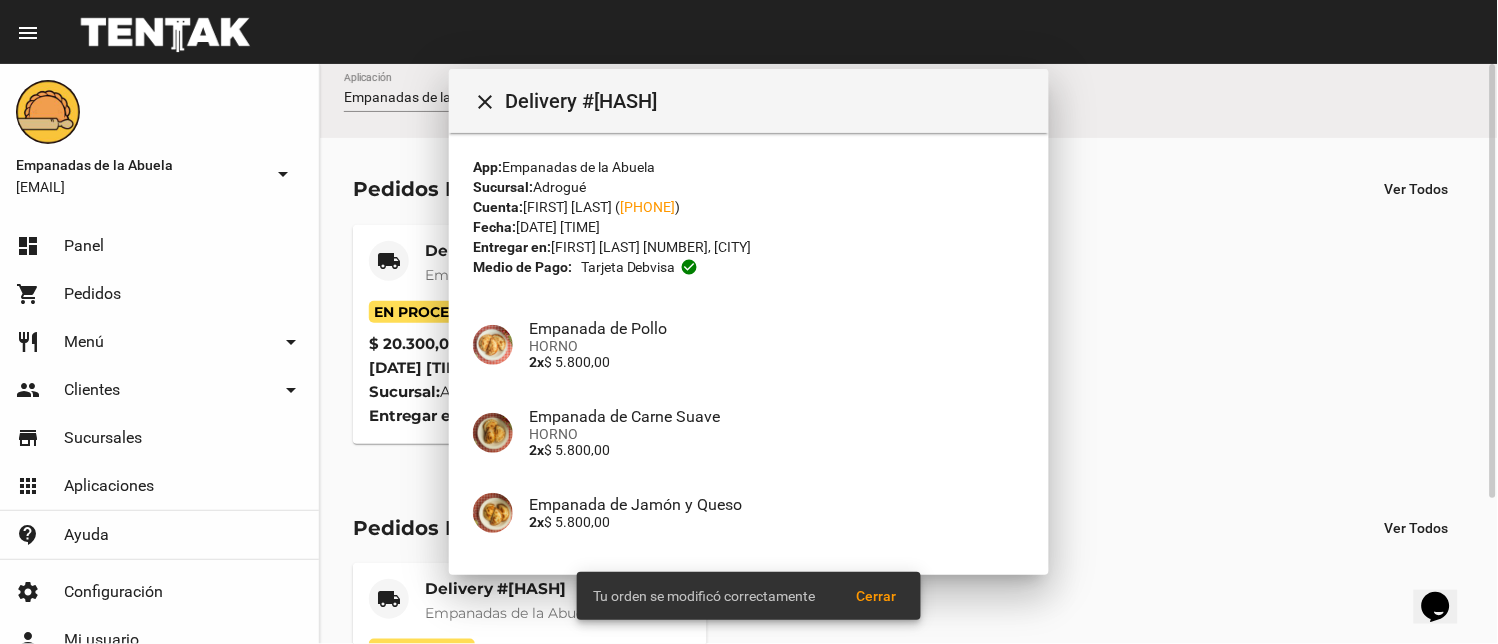 click on "local_shipping Delivery #10326AFC Empanadas de la Abuela En Proceso $ 20.300,00 Tarjeta debvisa check_circle 4/8/25 19:26 Sucursal:  Adrogué  Entregar en:  Leonardo Rosales 2647   open_in_new" 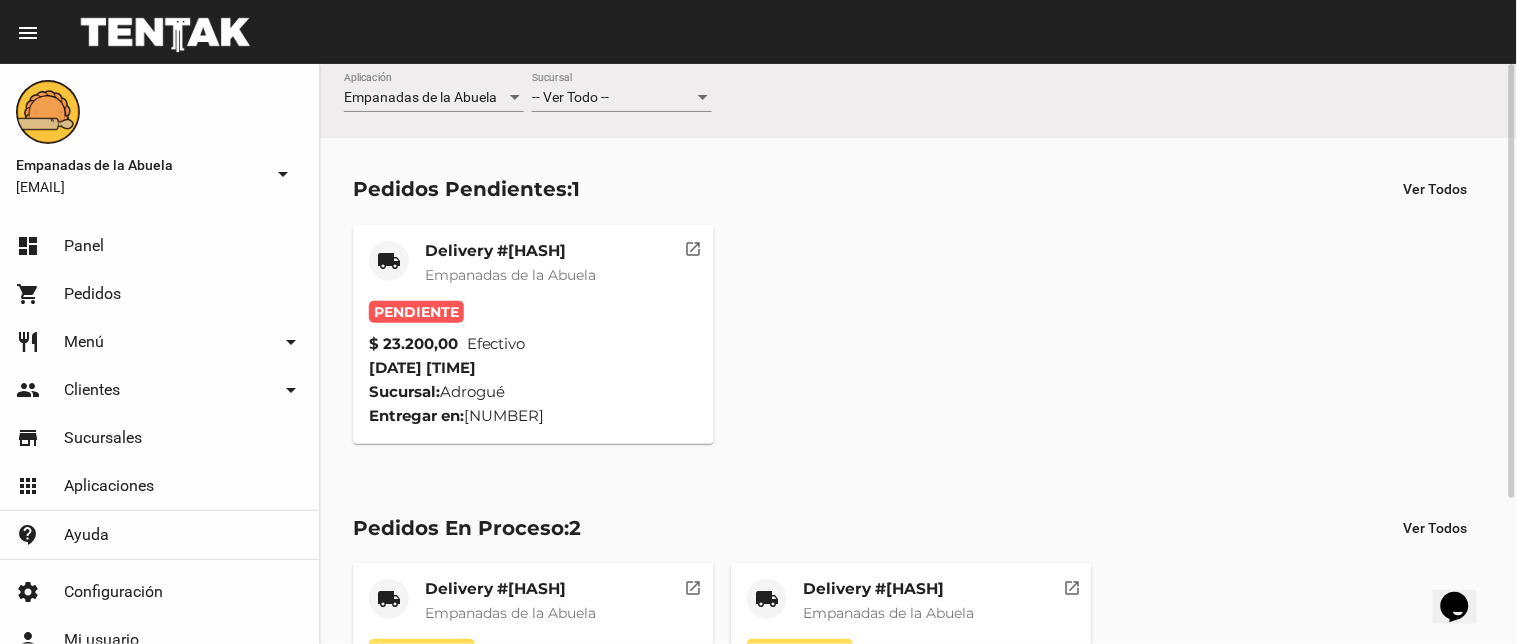 click on "Empanadas de la Abuela" 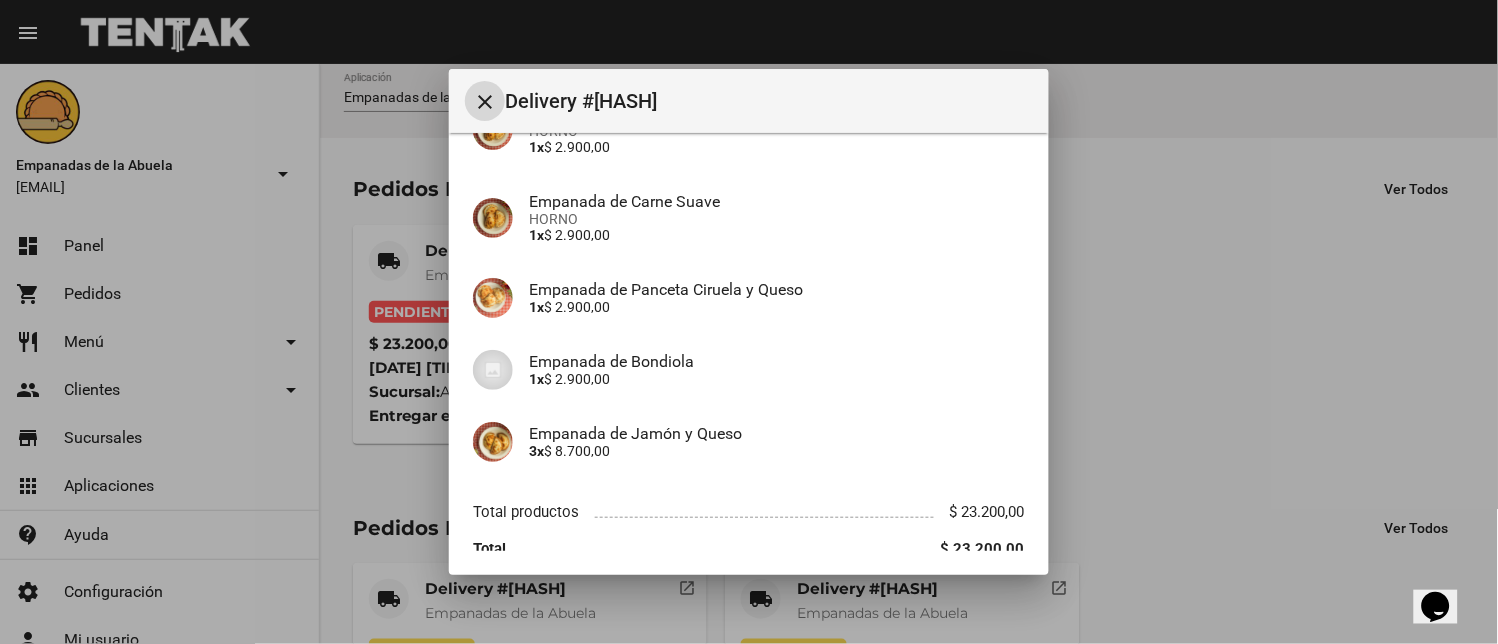 scroll, scrollTop: 385, scrollLeft: 0, axis: vertical 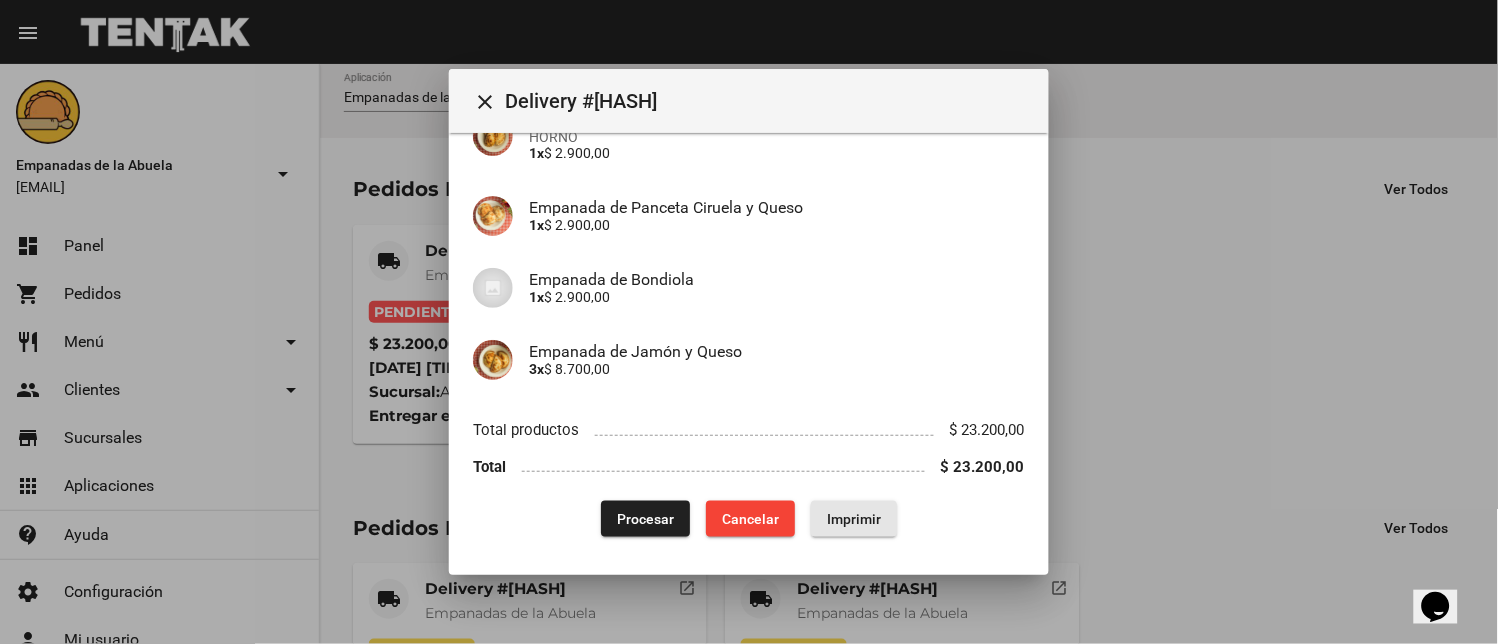 drag, startPoint x: 856, startPoint y: 513, endPoint x: 664, endPoint y: 462, distance: 198.658 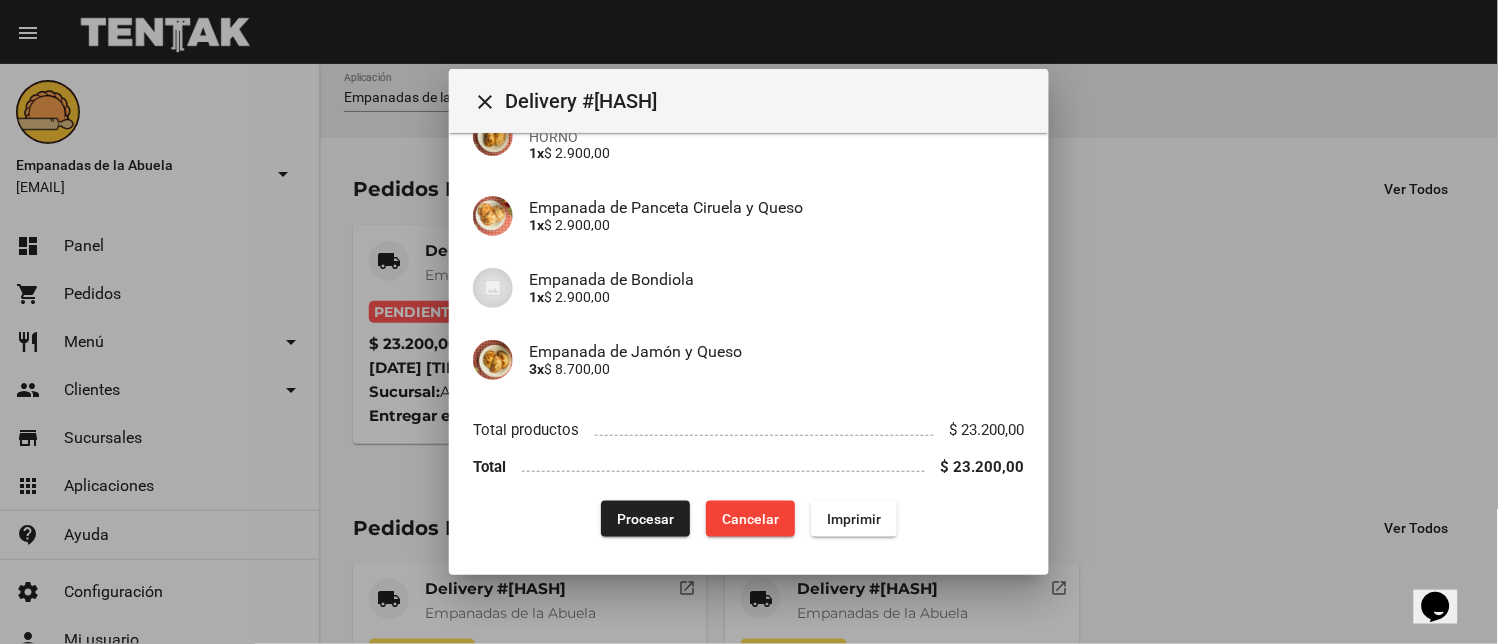 scroll, scrollTop: 385, scrollLeft: 0, axis: vertical 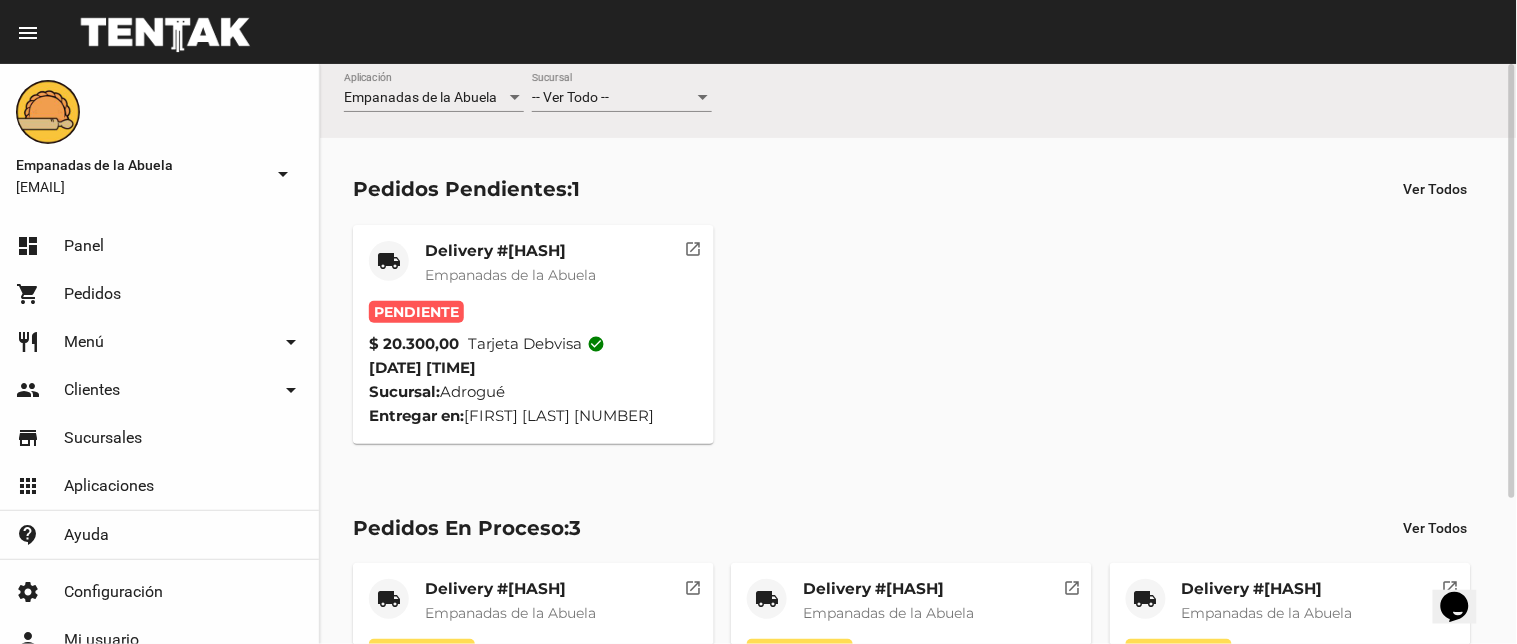 click on "Delivery #88563AA1 Empanadas de la Abuela" 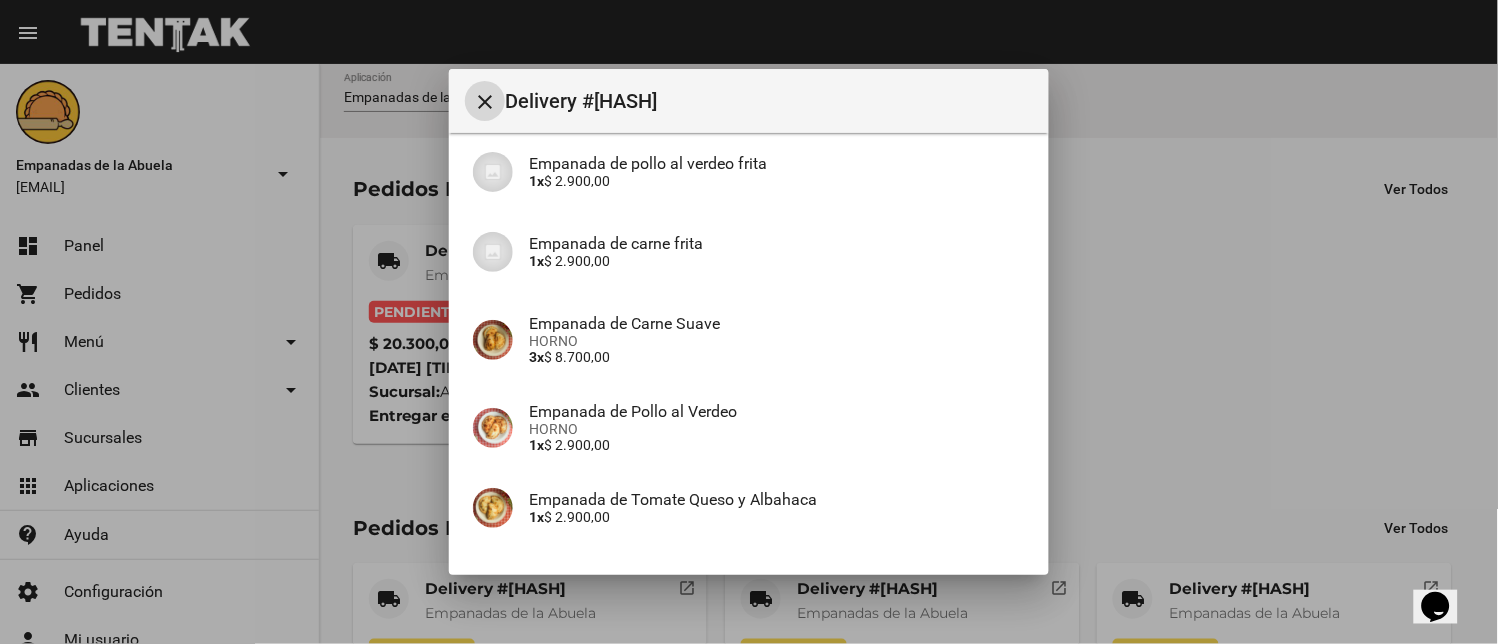 scroll, scrollTop: 354, scrollLeft: 0, axis: vertical 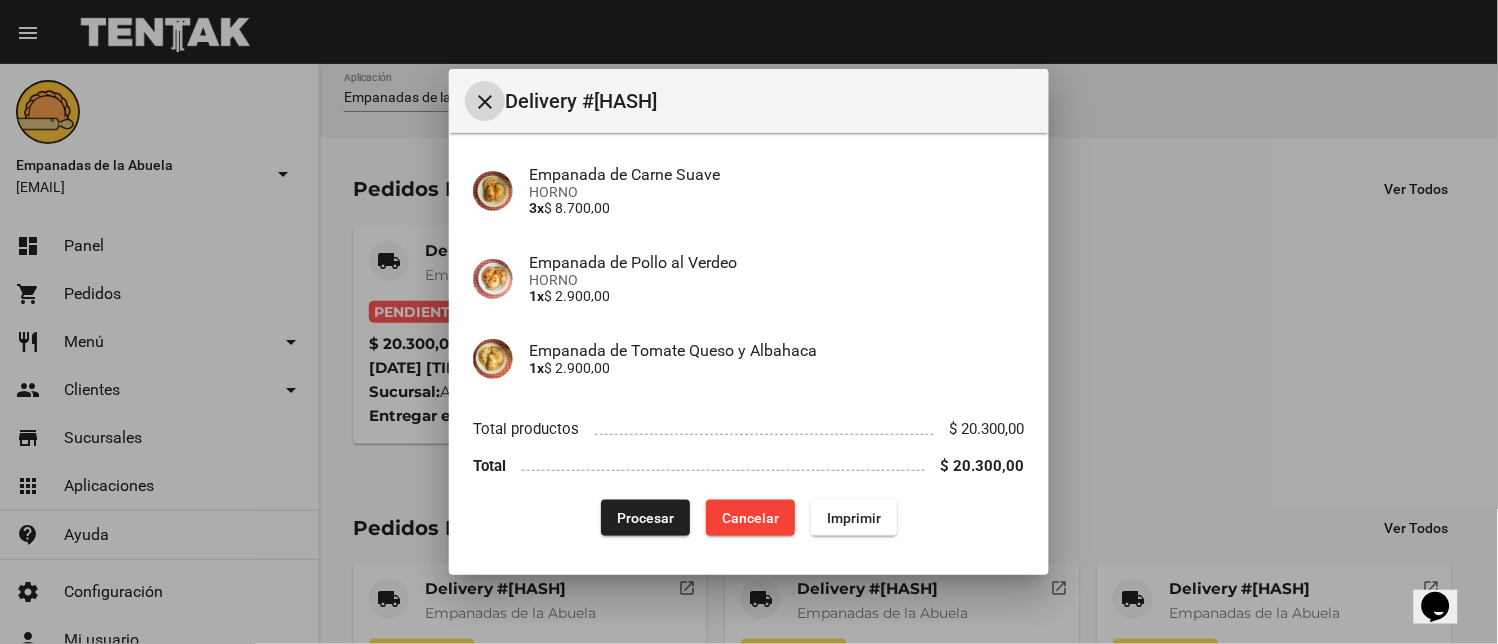 click on "Imprimir" 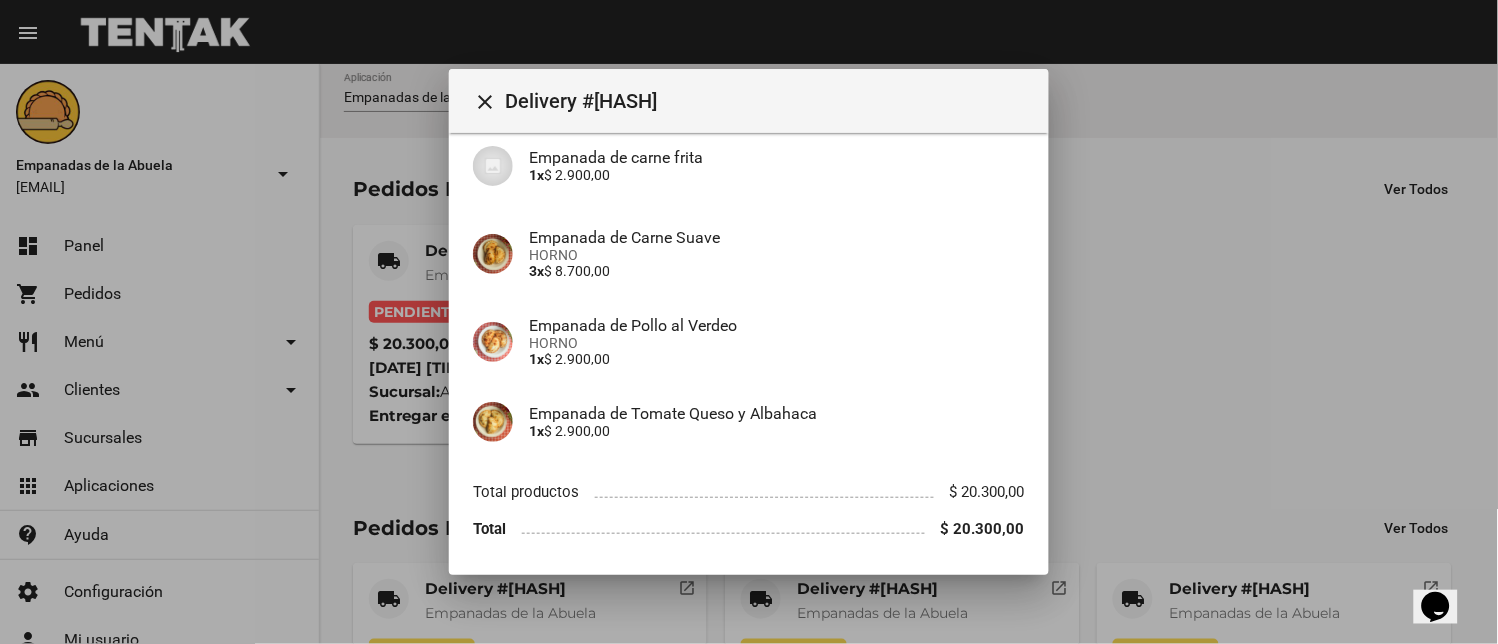 scroll, scrollTop: 354, scrollLeft: 0, axis: vertical 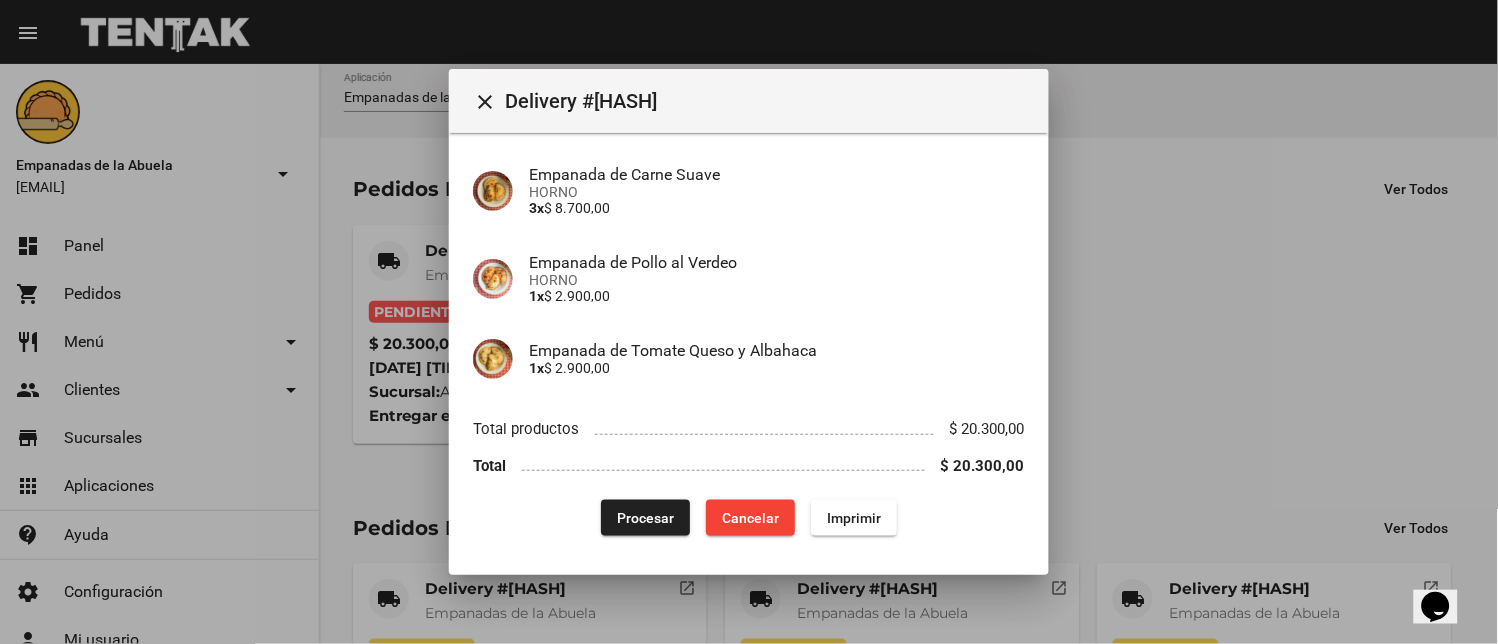 drag, startPoint x: 630, startPoint y: 513, endPoint x: 615, endPoint y: 524, distance: 18.601076 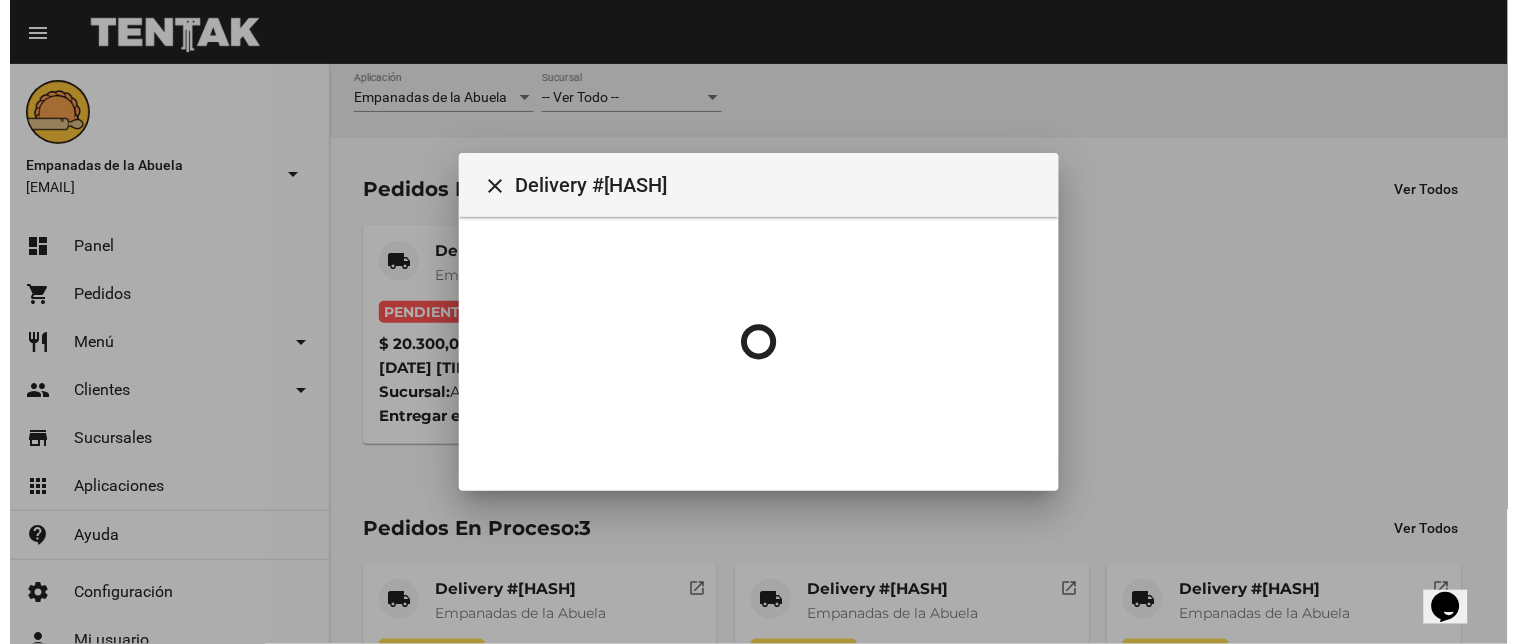 scroll, scrollTop: 0, scrollLeft: 0, axis: both 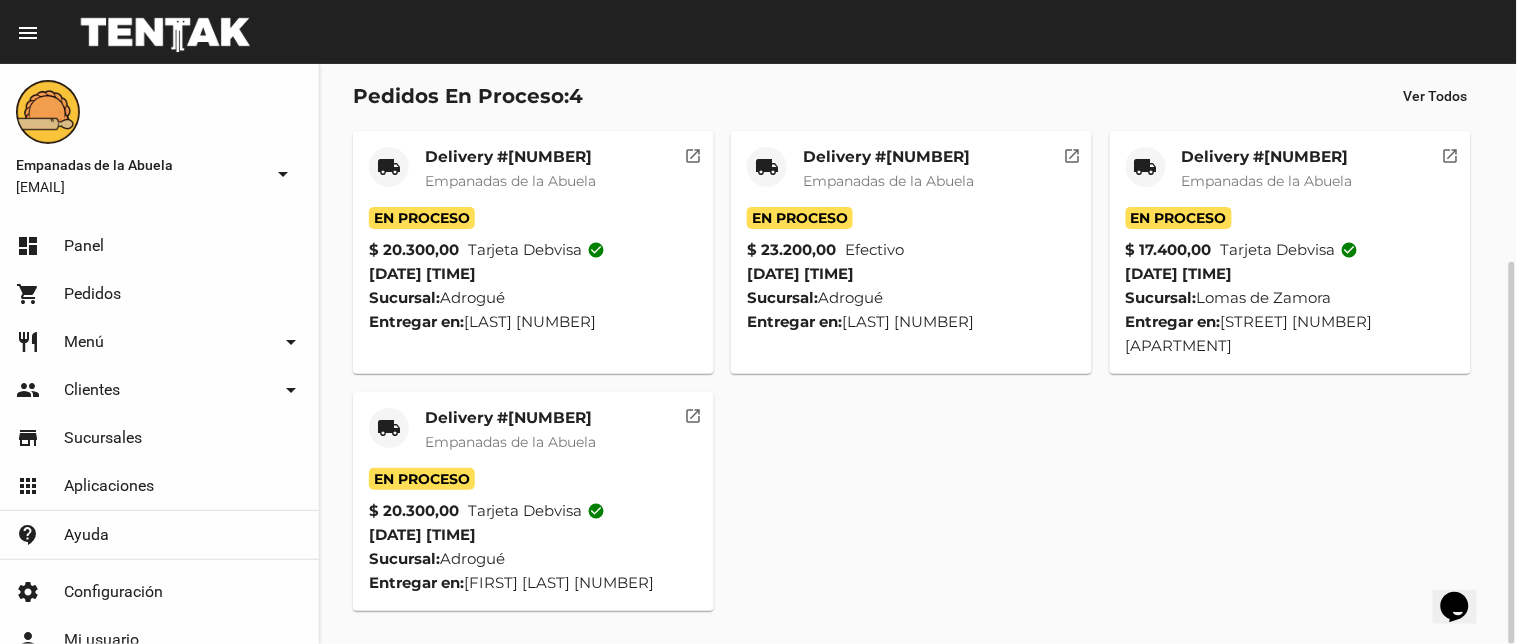 click on "local_shipping" 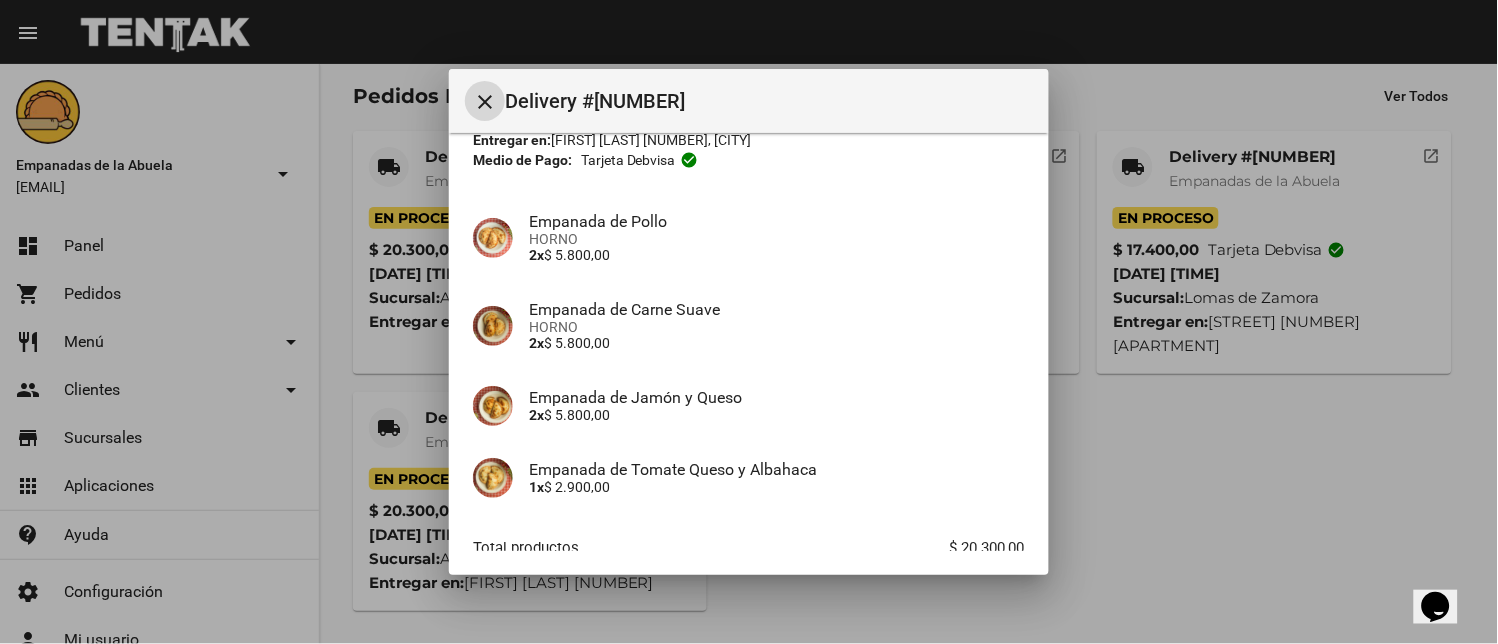scroll, scrollTop: 225, scrollLeft: 0, axis: vertical 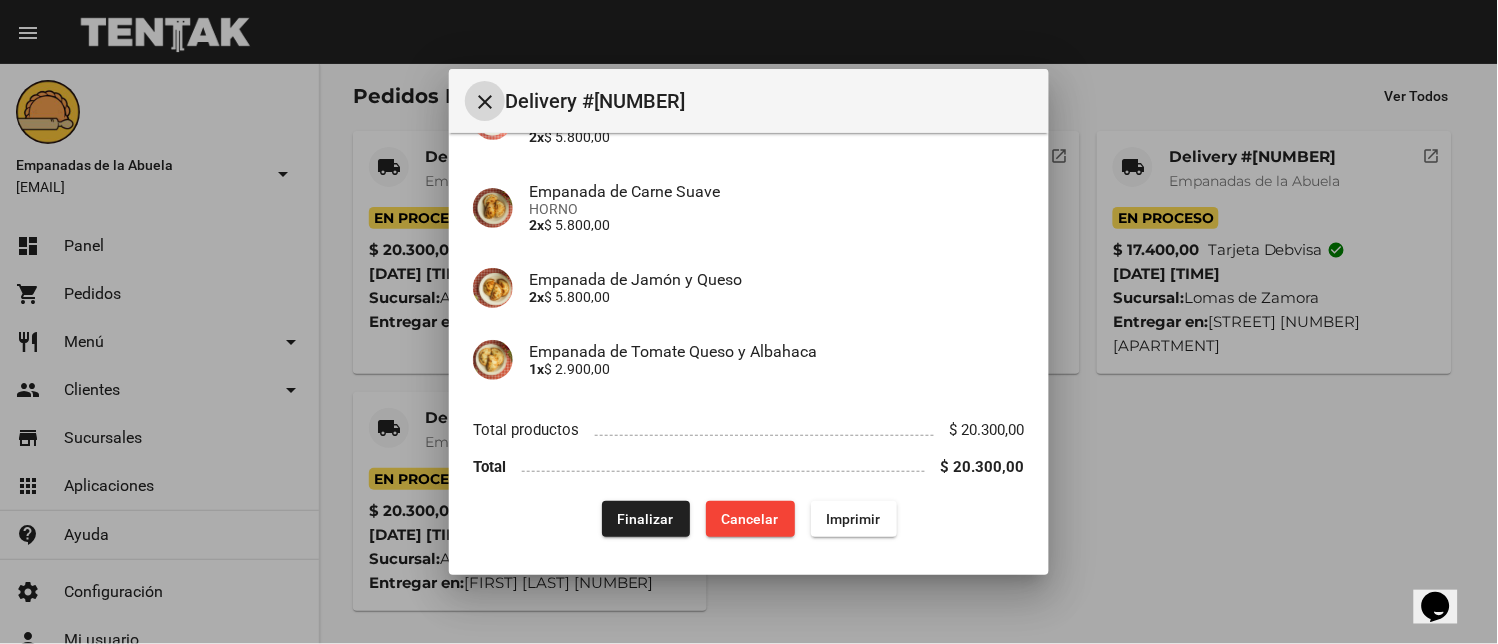 drag, startPoint x: 615, startPoint y: 520, endPoint x: 608, endPoint y: 474, distance: 46.52956 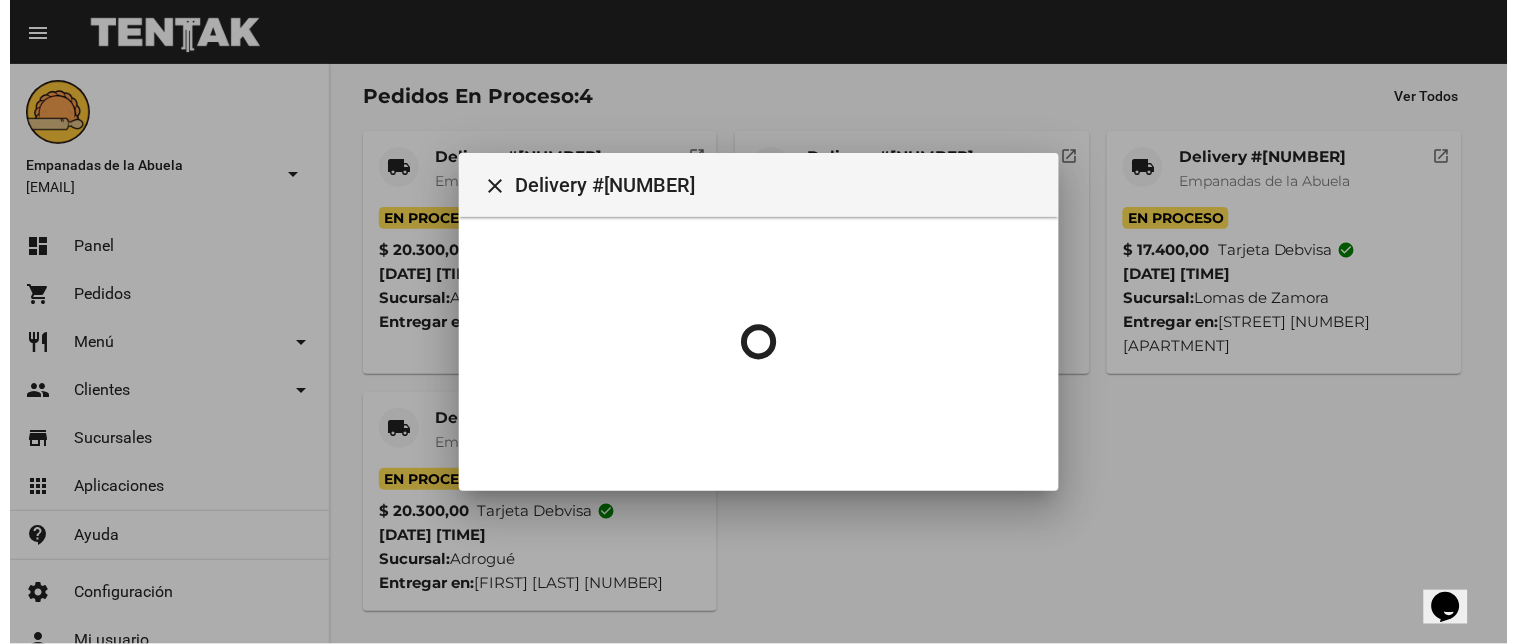 scroll, scrollTop: 0, scrollLeft: 0, axis: both 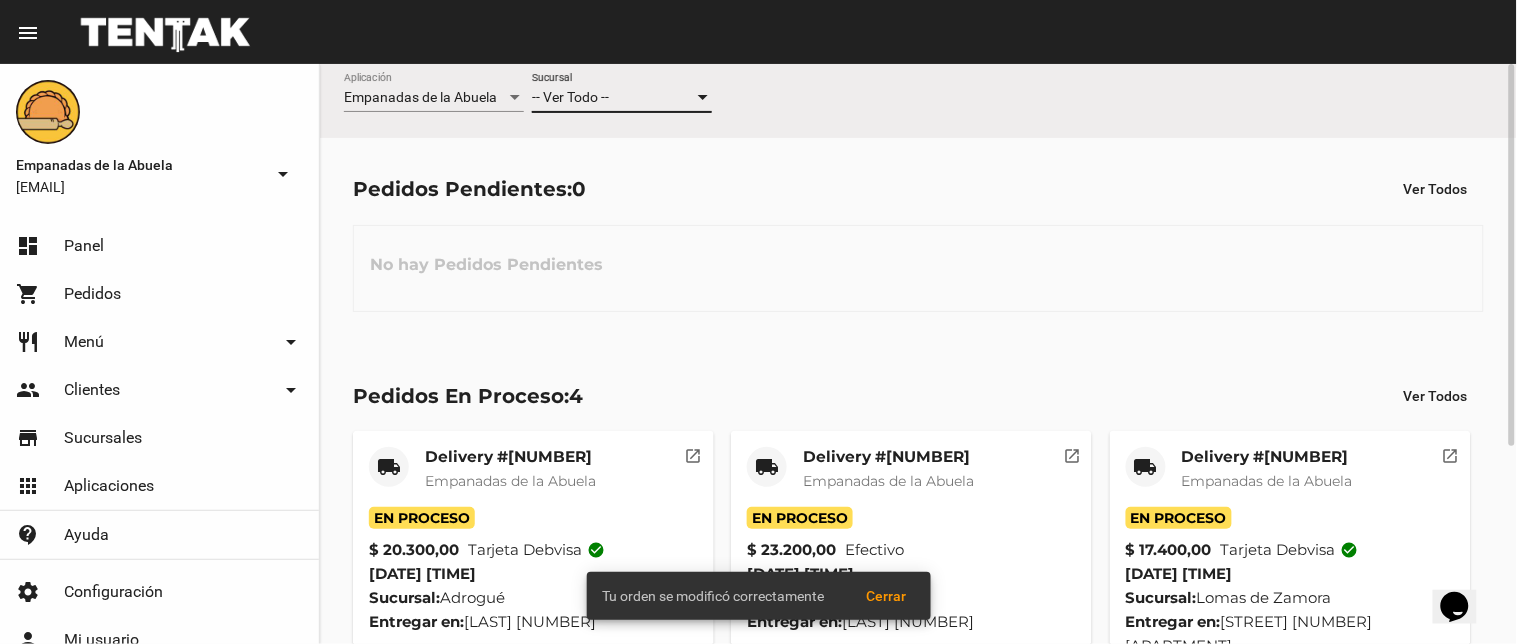 click on "-- Ver Todo --" at bounding box center (613, 98) 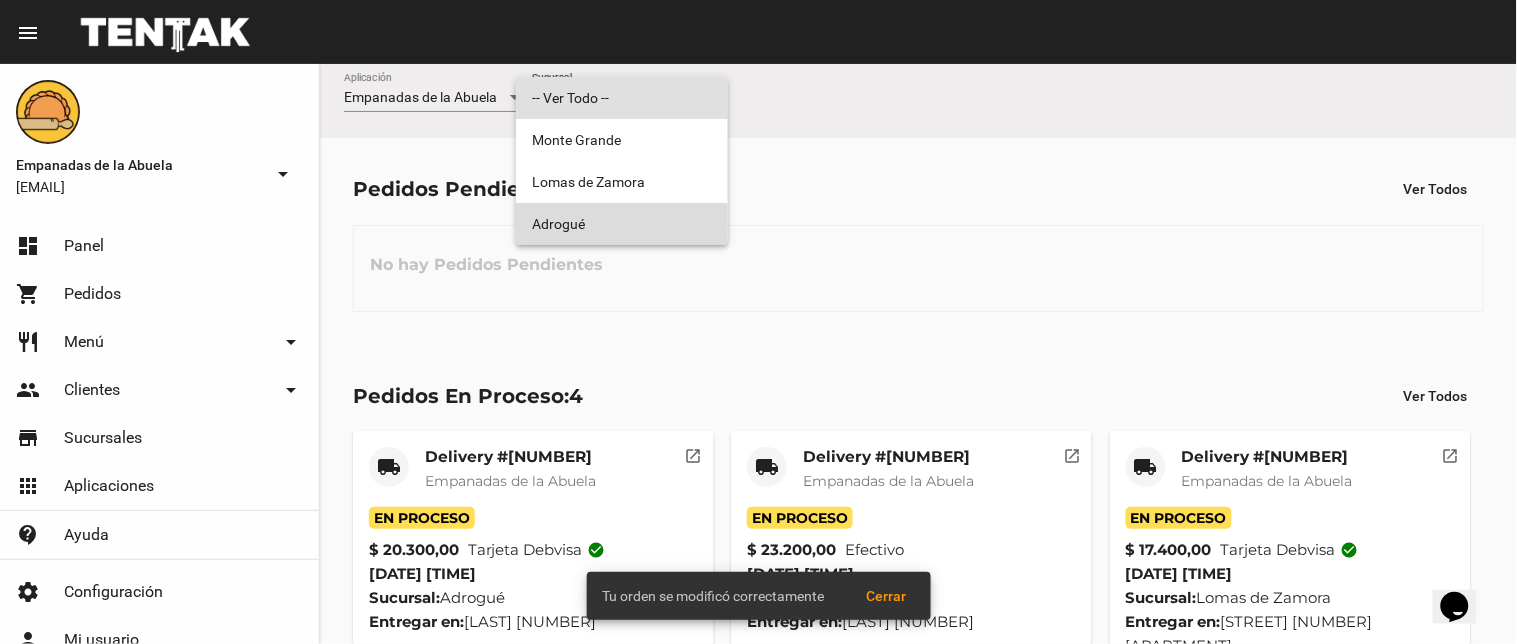click on "Adrogué" at bounding box center [622, 224] 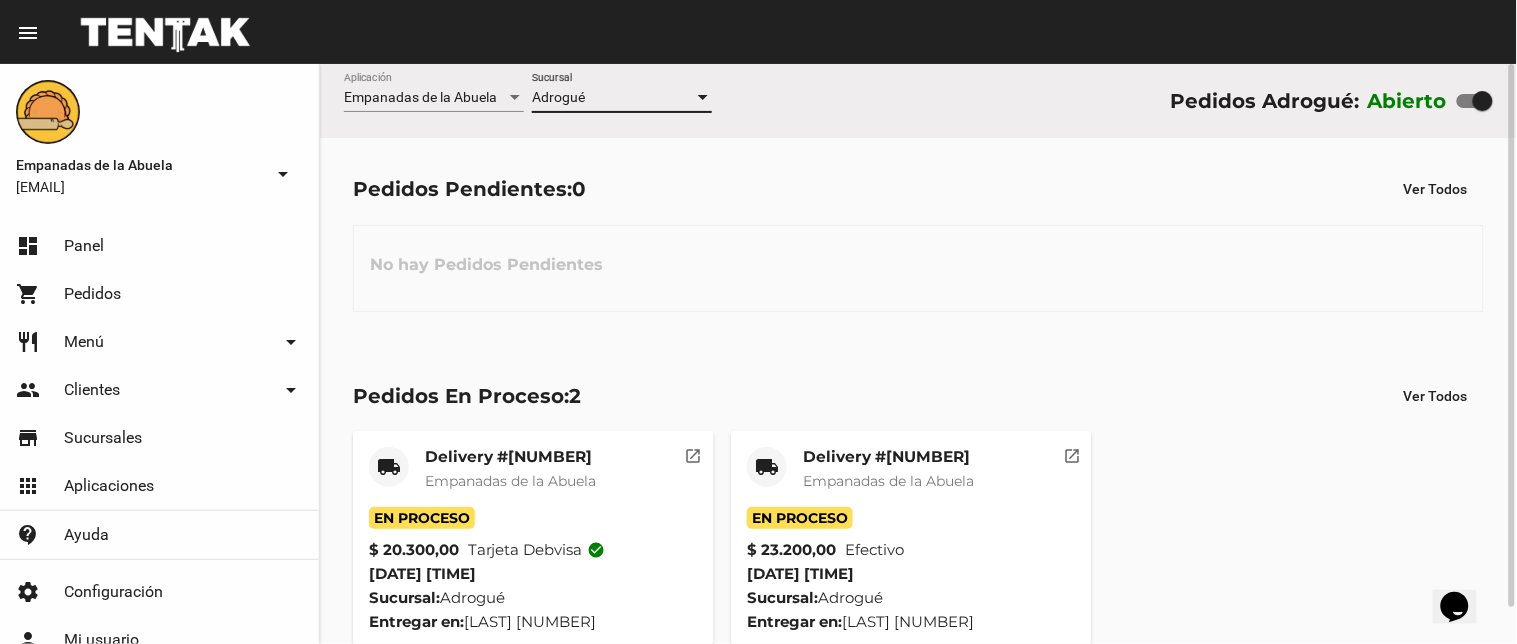 click on "local_shipping" 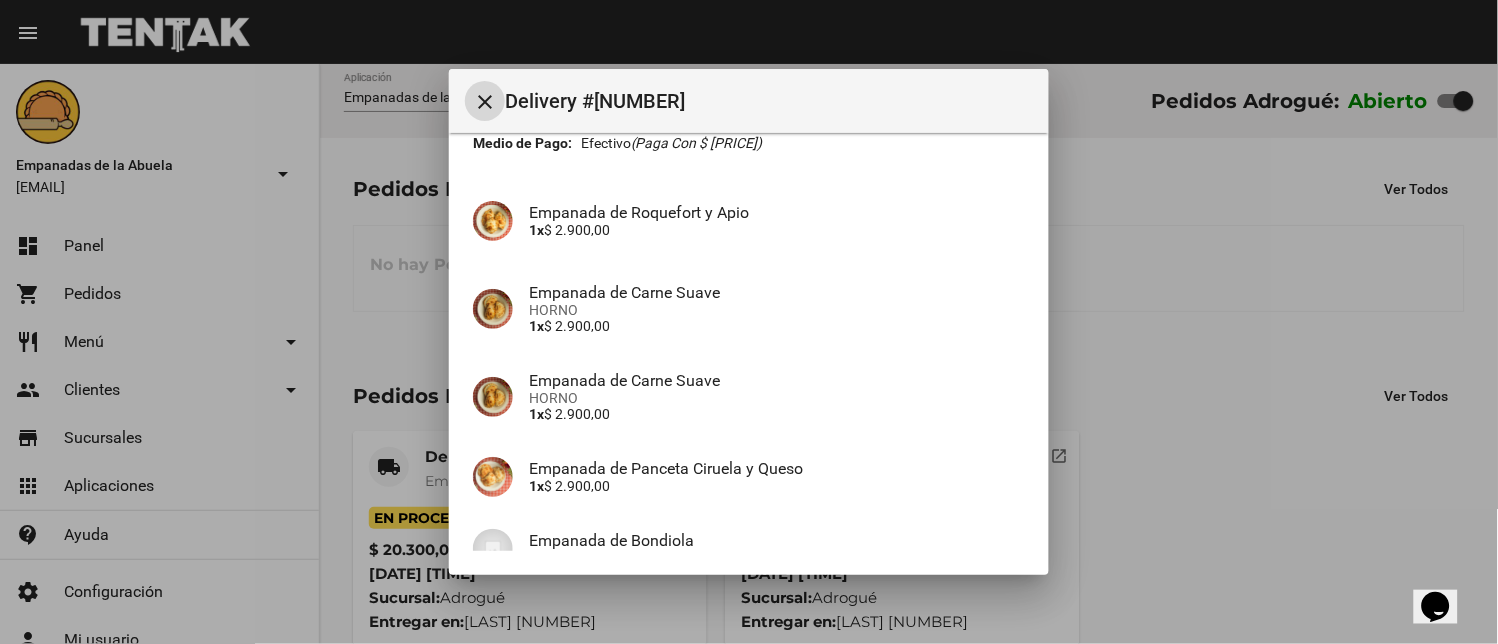 scroll, scrollTop: 385, scrollLeft: 0, axis: vertical 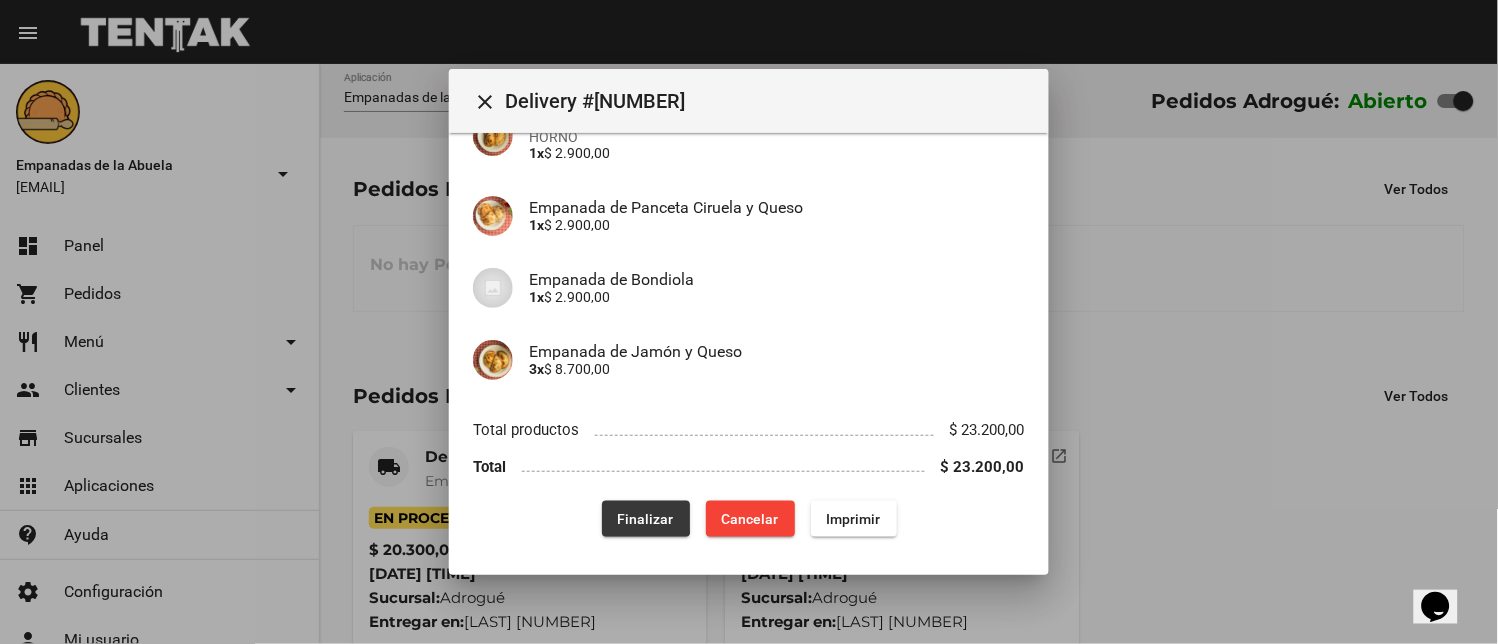 click on "Finalizar" 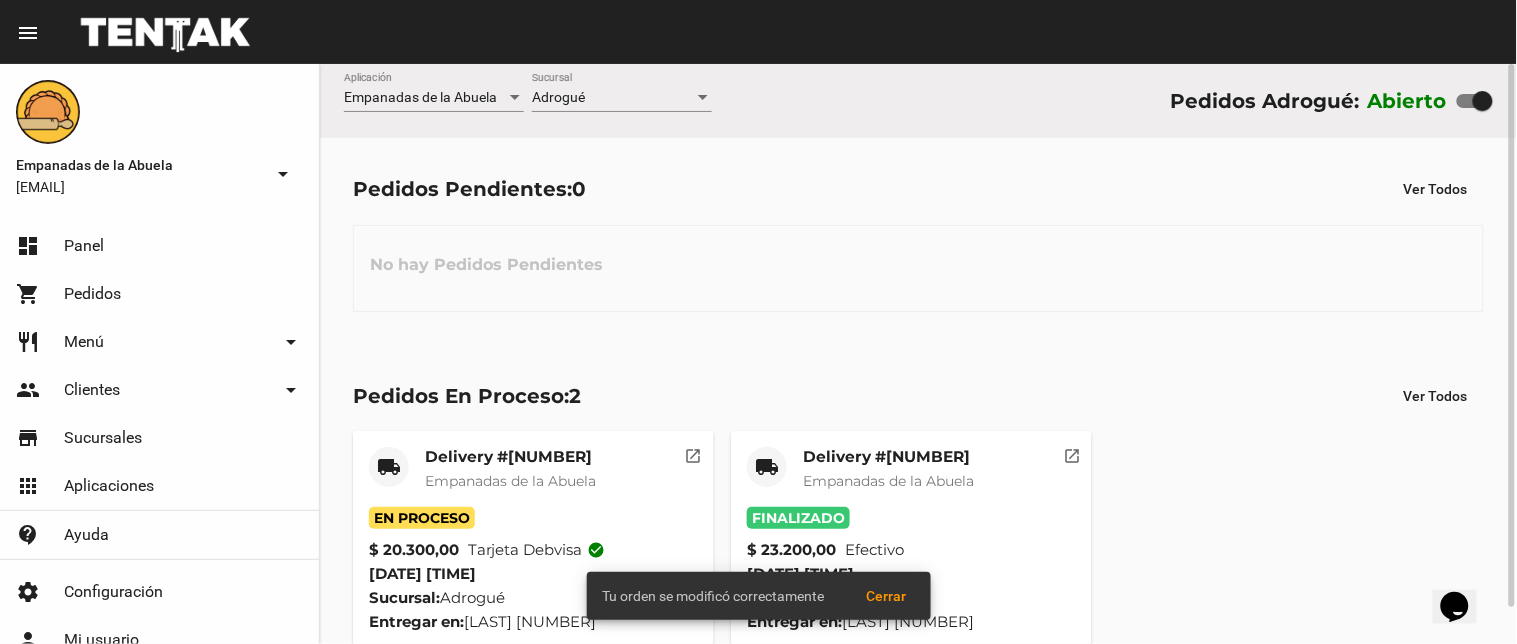 click on "local_shipping" 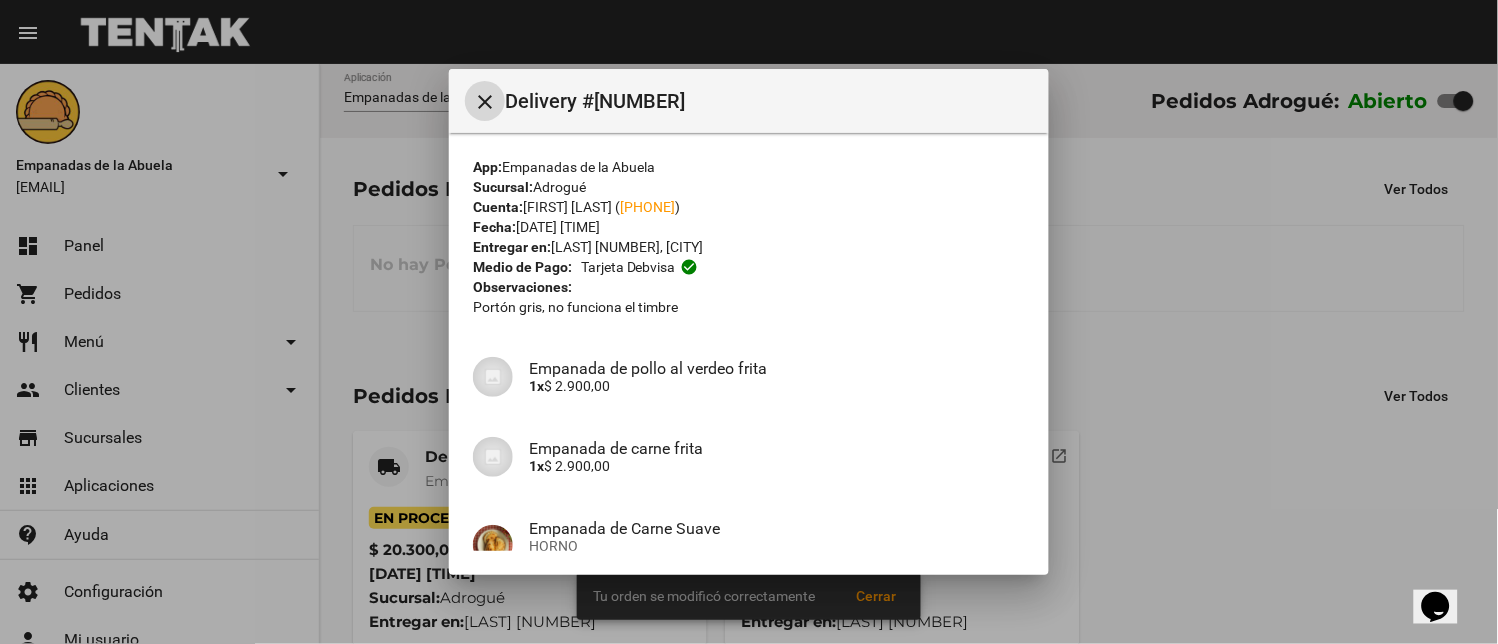 scroll, scrollTop: 354, scrollLeft: 0, axis: vertical 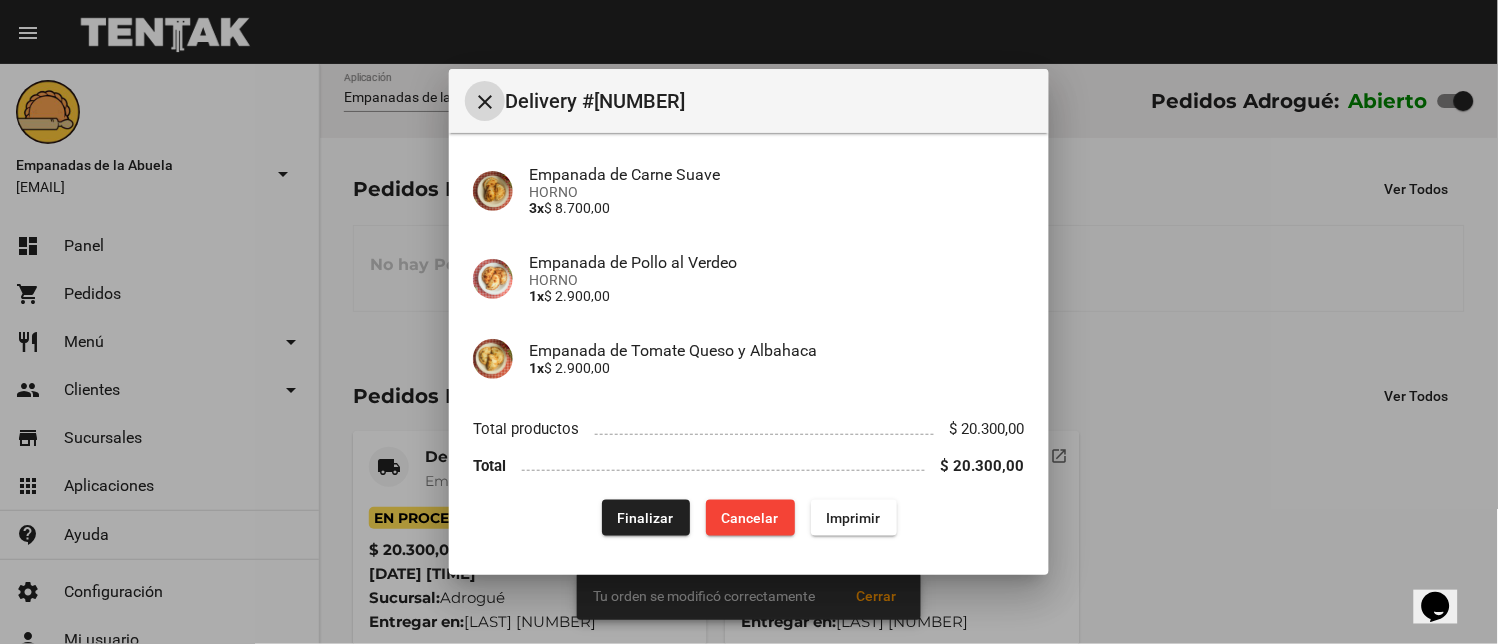 drag, startPoint x: 651, startPoint y: 520, endPoint x: 623, endPoint y: 518, distance: 28.071337 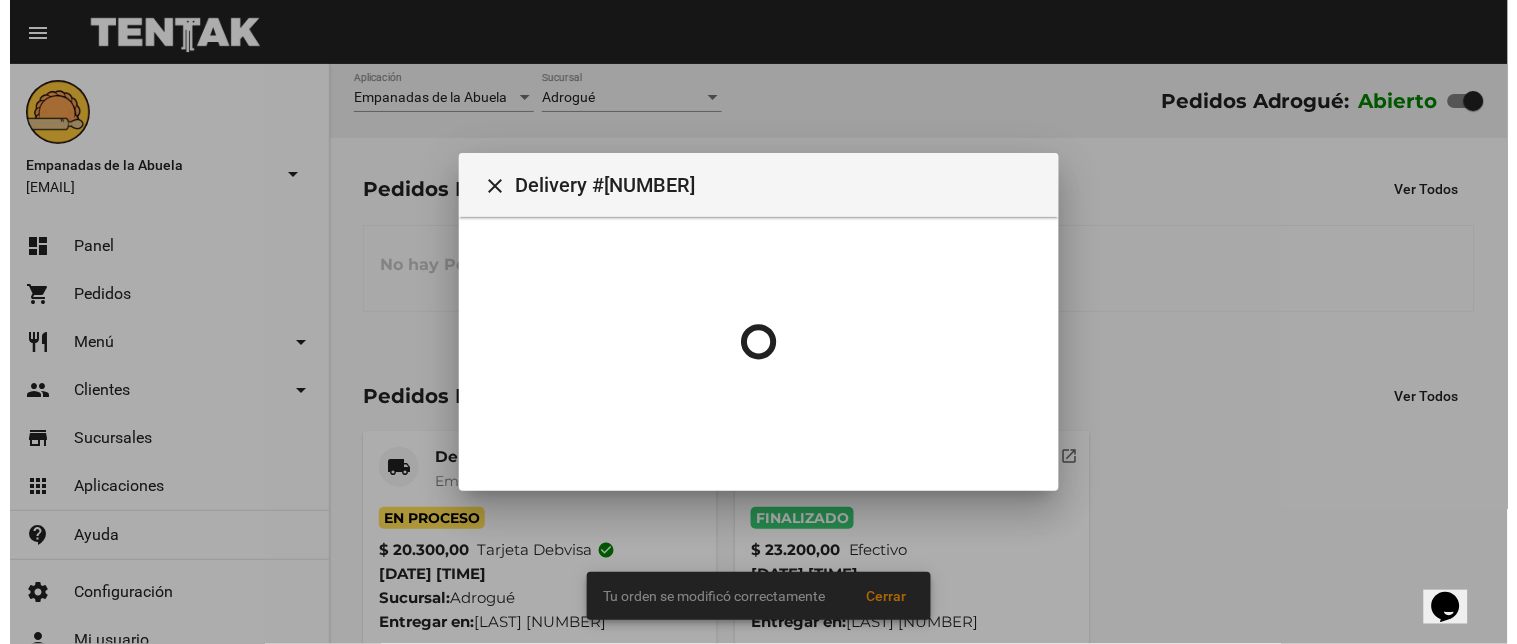 scroll, scrollTop: 0, scrollLeft: 0, axis: both 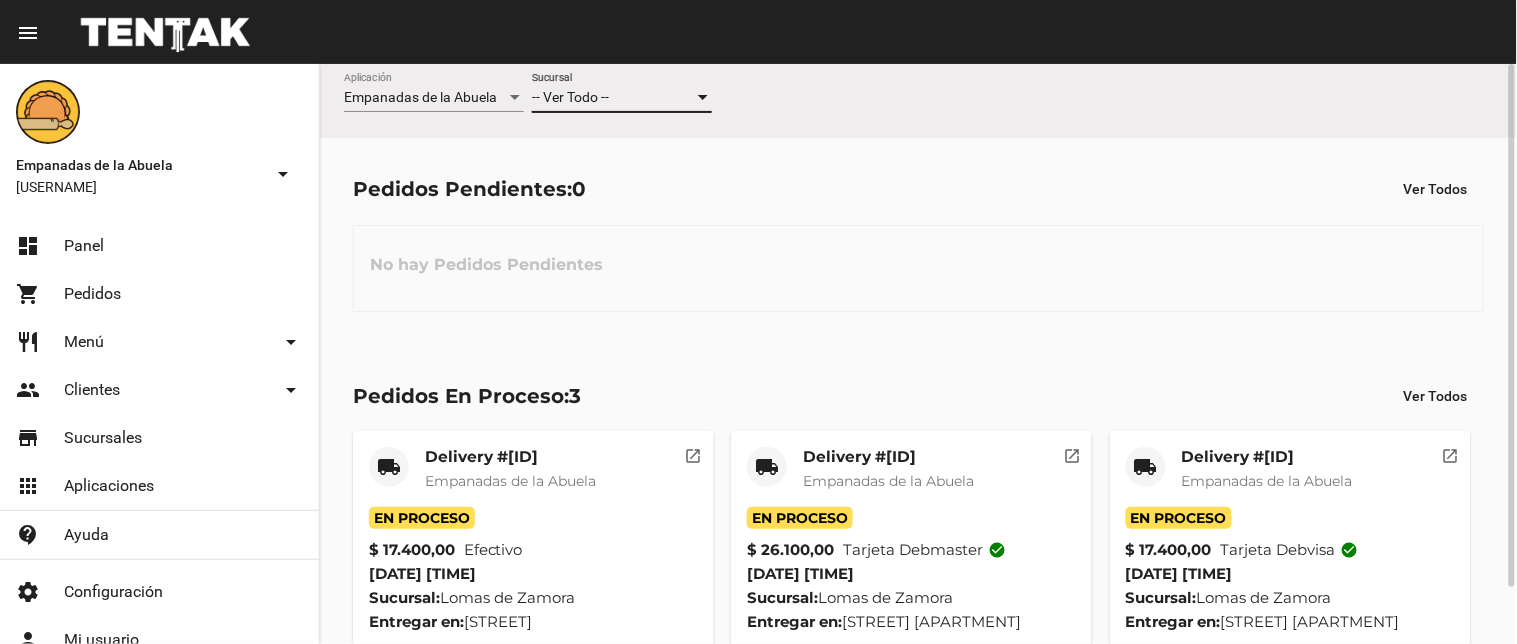 click on "-- Ver Todo --" at bounding box center [613, 98] 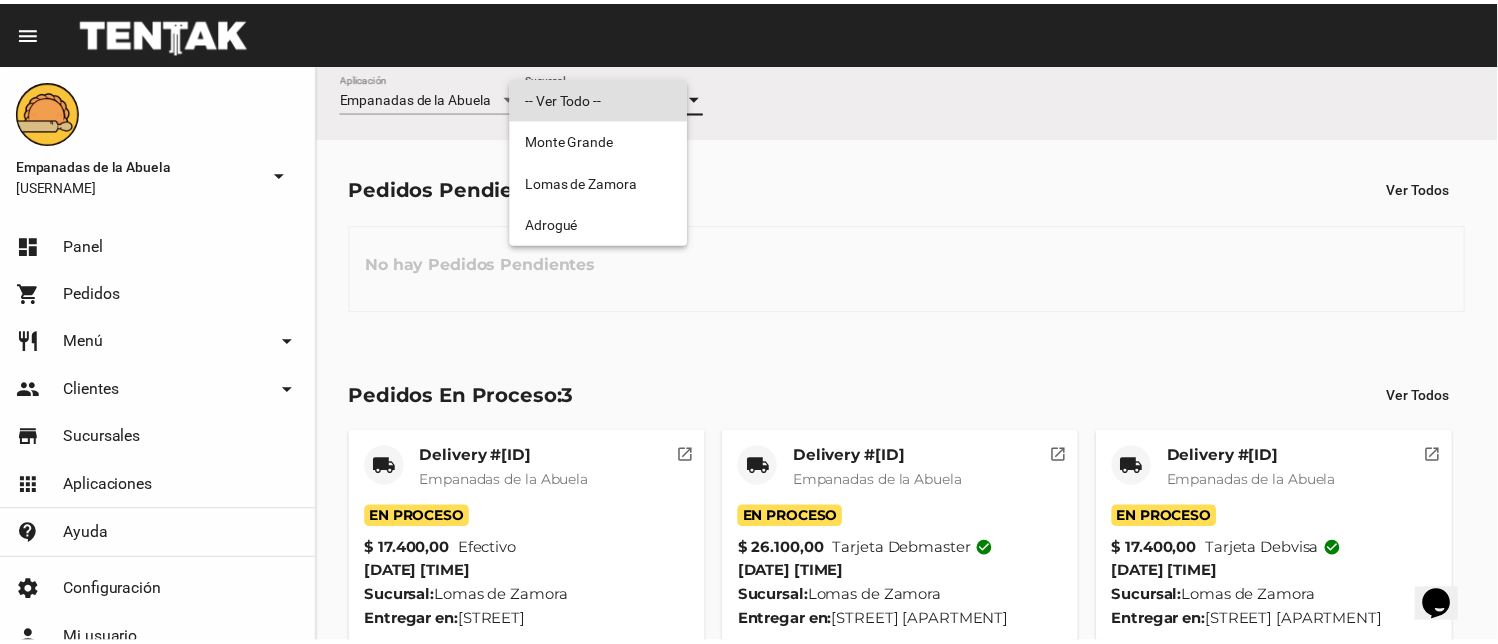 scroll, scrollTop: 0, scrollLeft: 0, axis: both 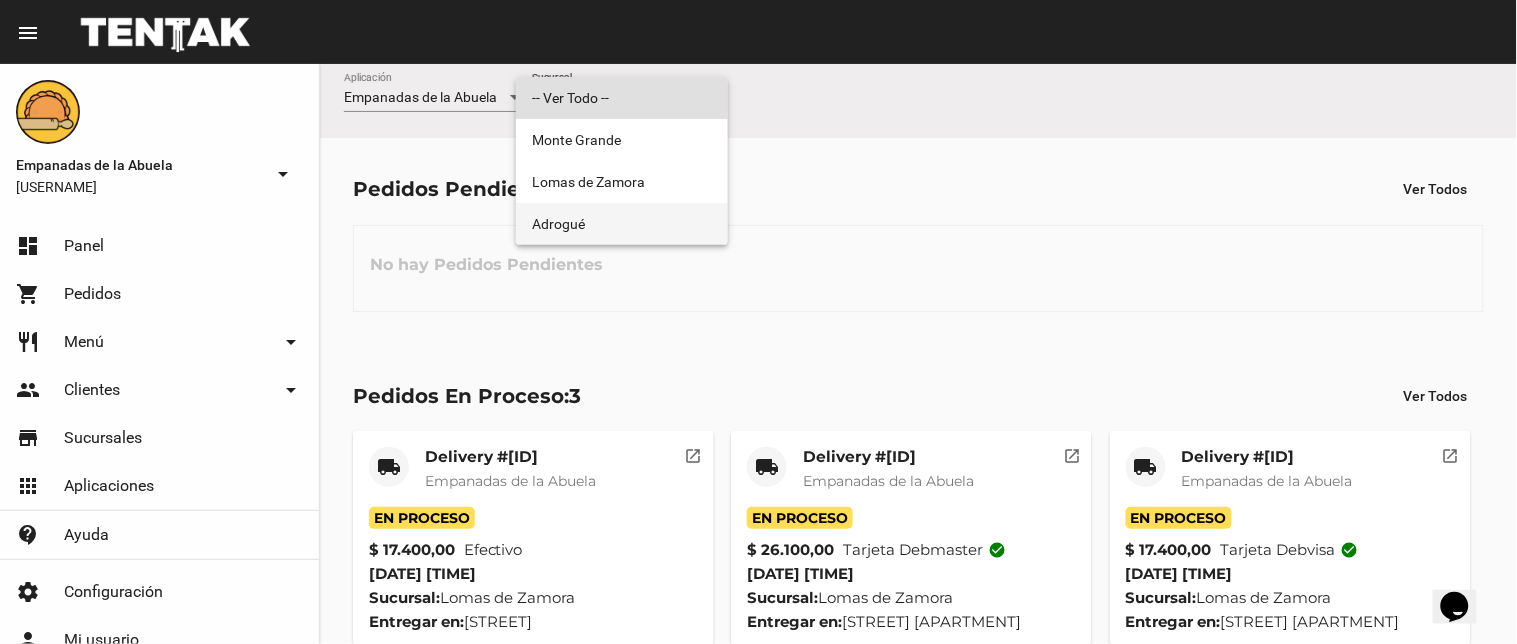 click on "Adrogué" at bounding box center [622, 224] 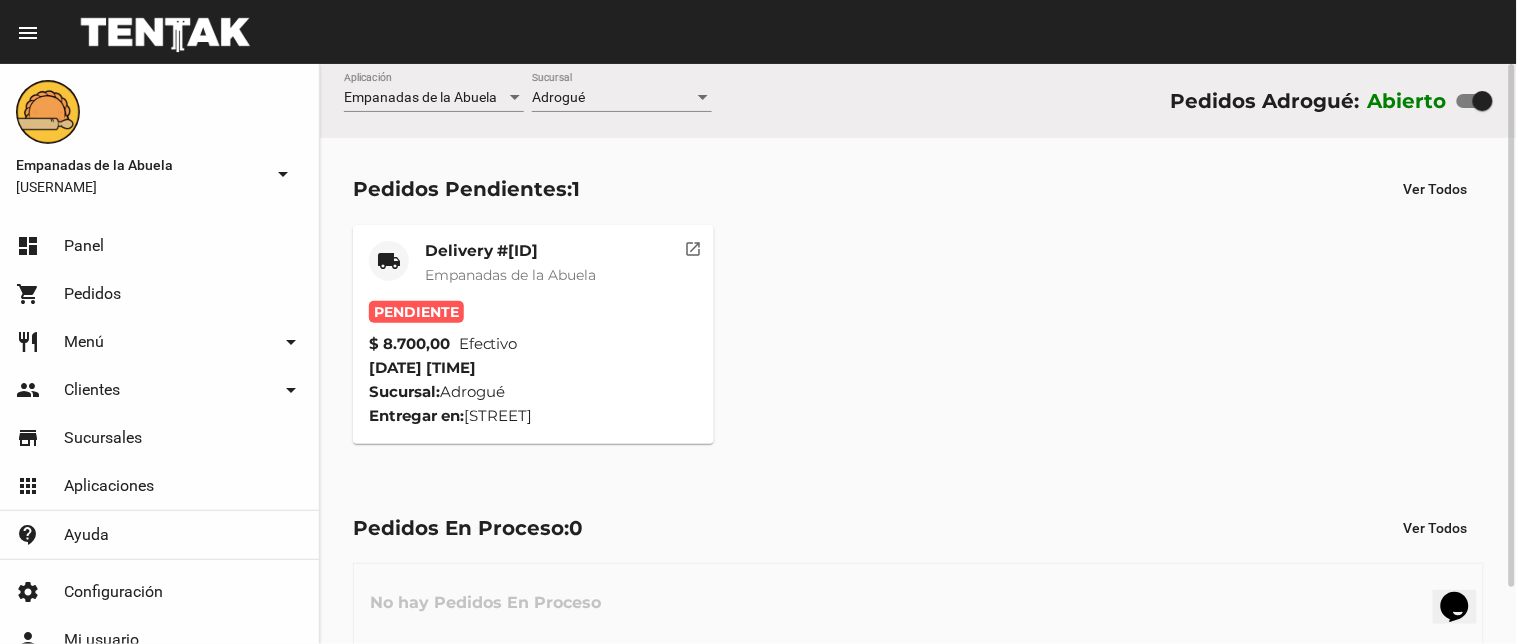 click on "local_shipping Delivery #[ID] Empanadas de la Abuela Pendiente $ 8.700,00 Efectivo [DATE] [TIME] Sucursal: [CITY] Entregar en: [STREET] open_in_new" 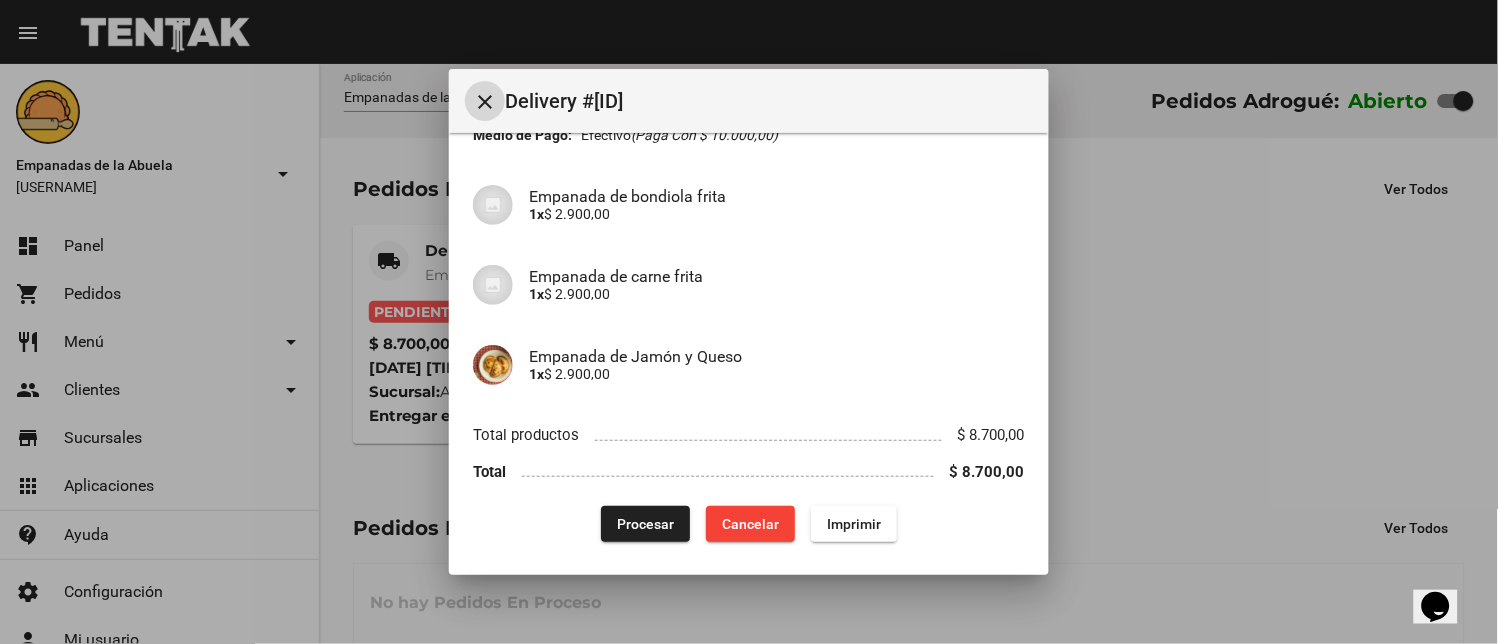 scroll, scrollTop: 137, scrollLeft: 0, axis: vertical 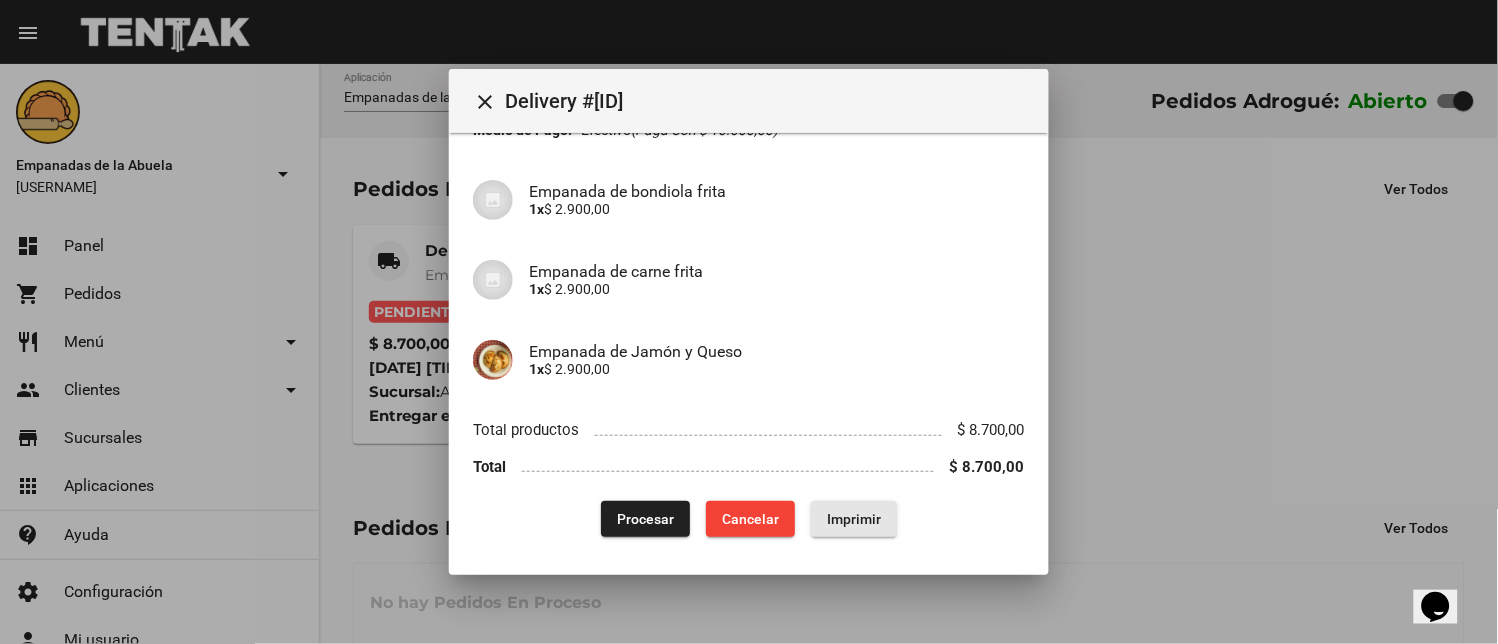 click on "Imprimir" 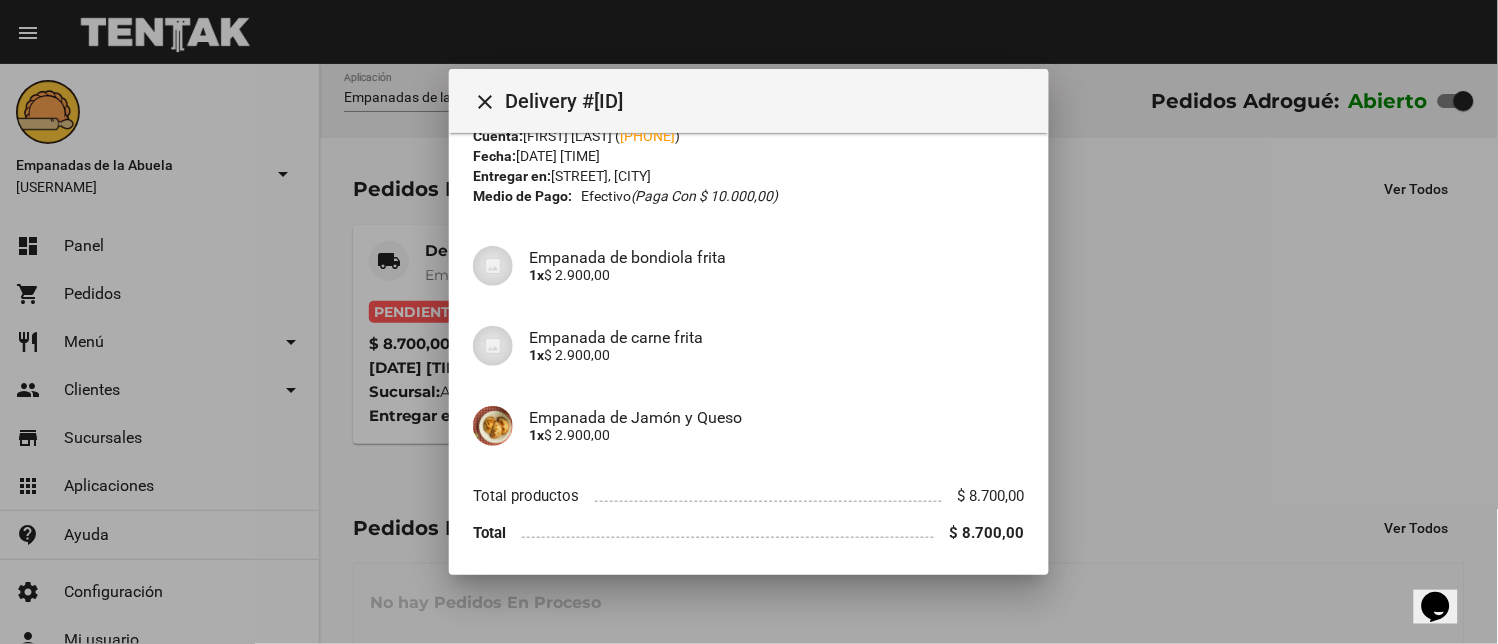 scroll, scrollTop: 137, scrollLeft: 0, axis: vertical 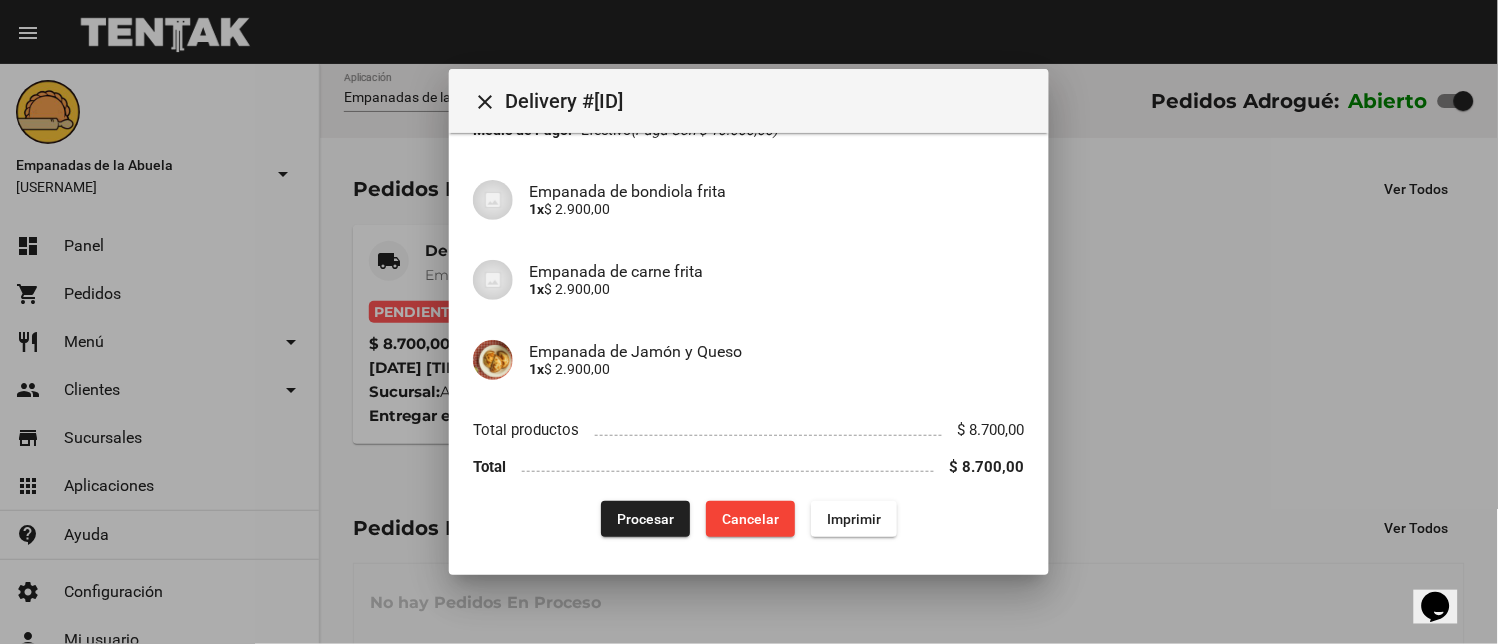 click on "Procesar" 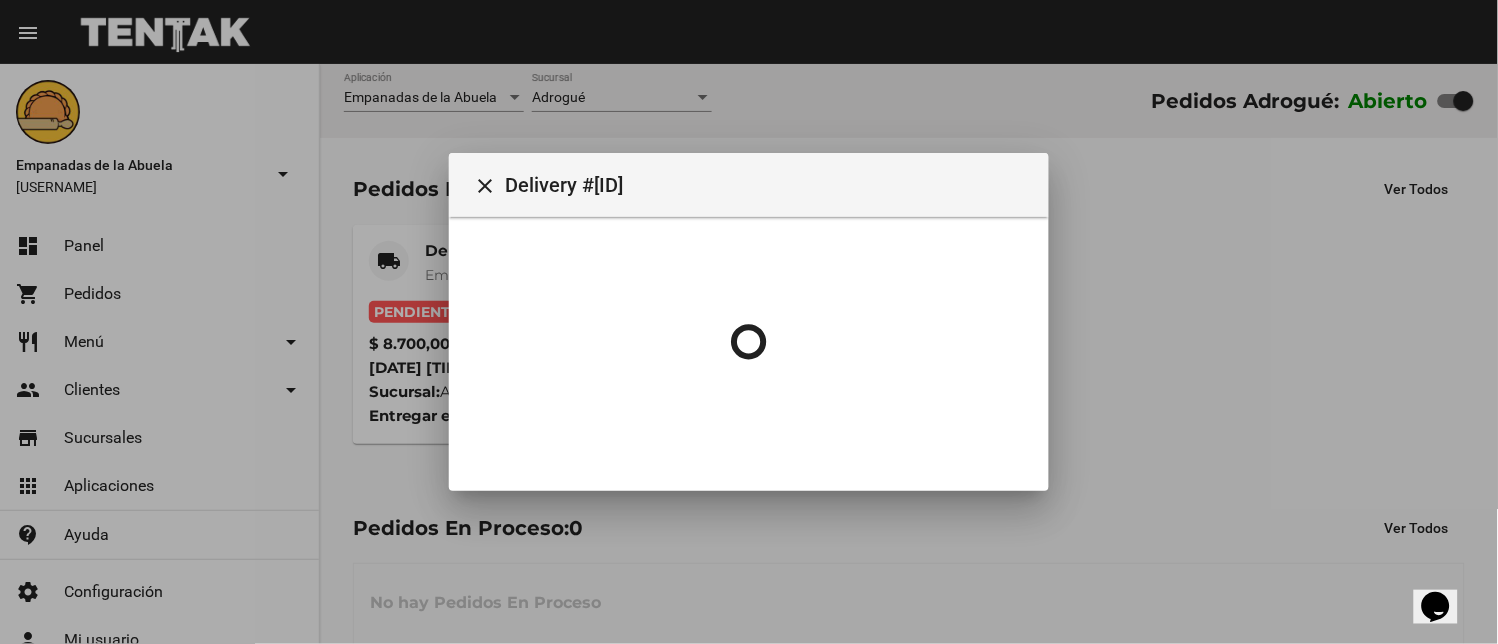 scroll, scrollTop: 0, scrollLeft: 0, axis: both 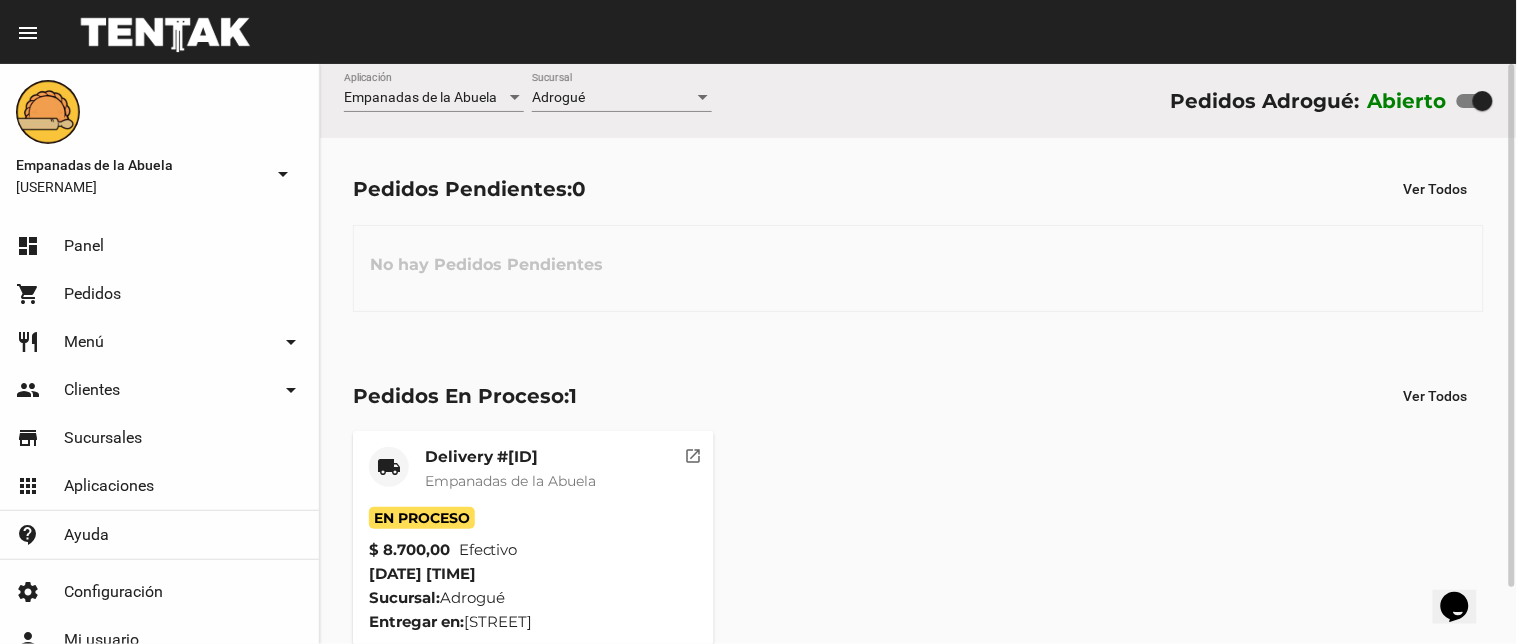 click on "Delivery #C0D8B81B" 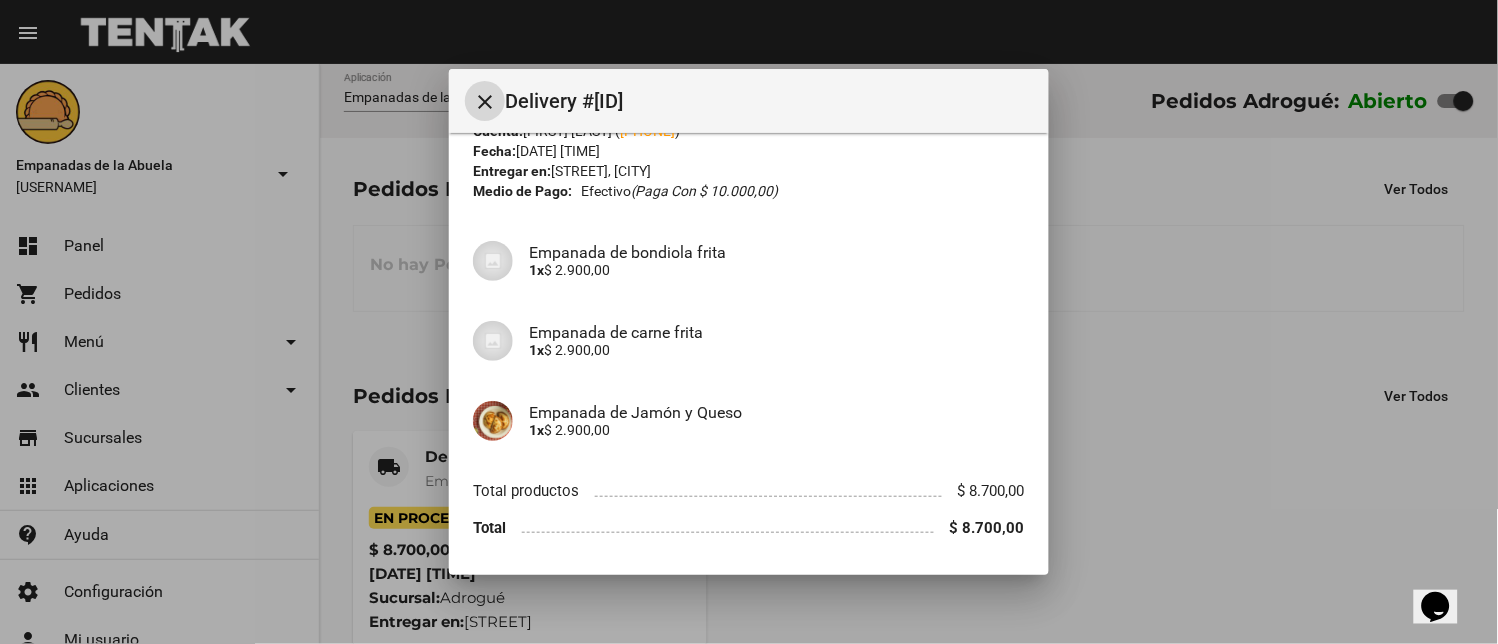 scroll, scrollTop: 137, scrollLeft: 0, axis: vertical 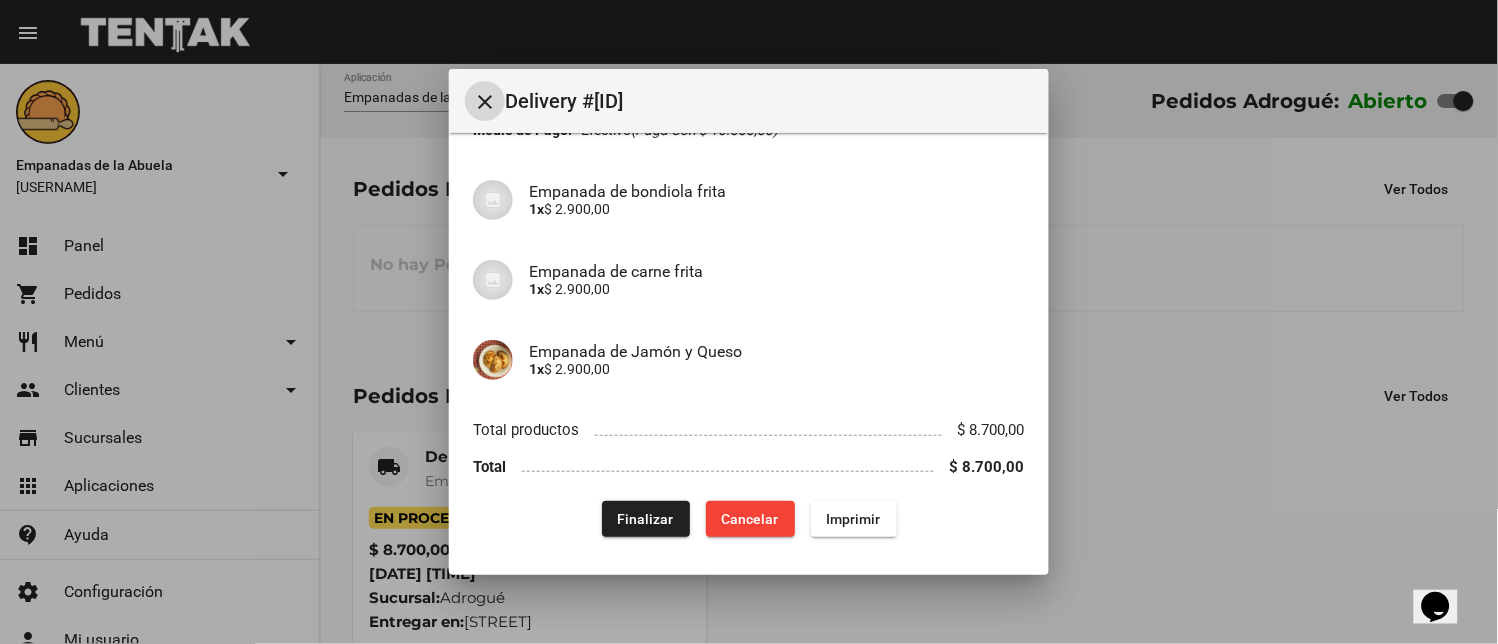click on "Finalizar" 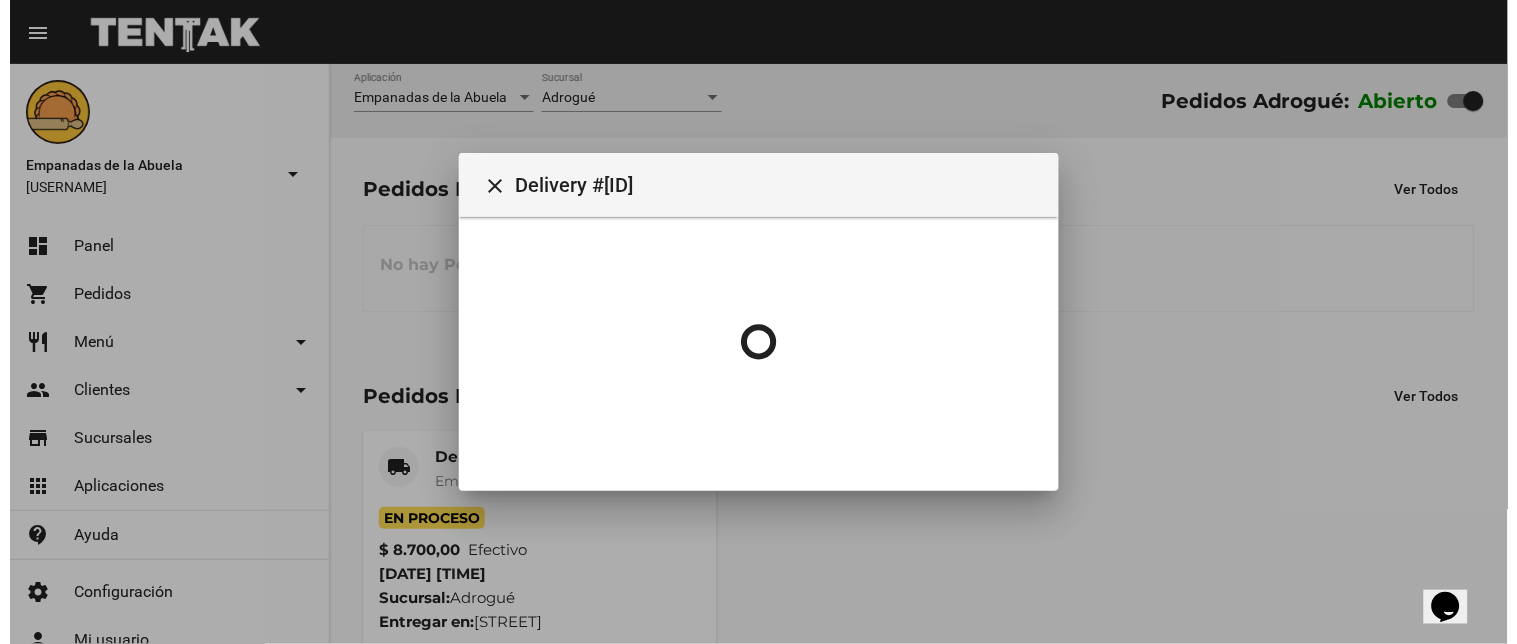 scroll, scrollTop: 0, scrollLeft: 0, axis: both 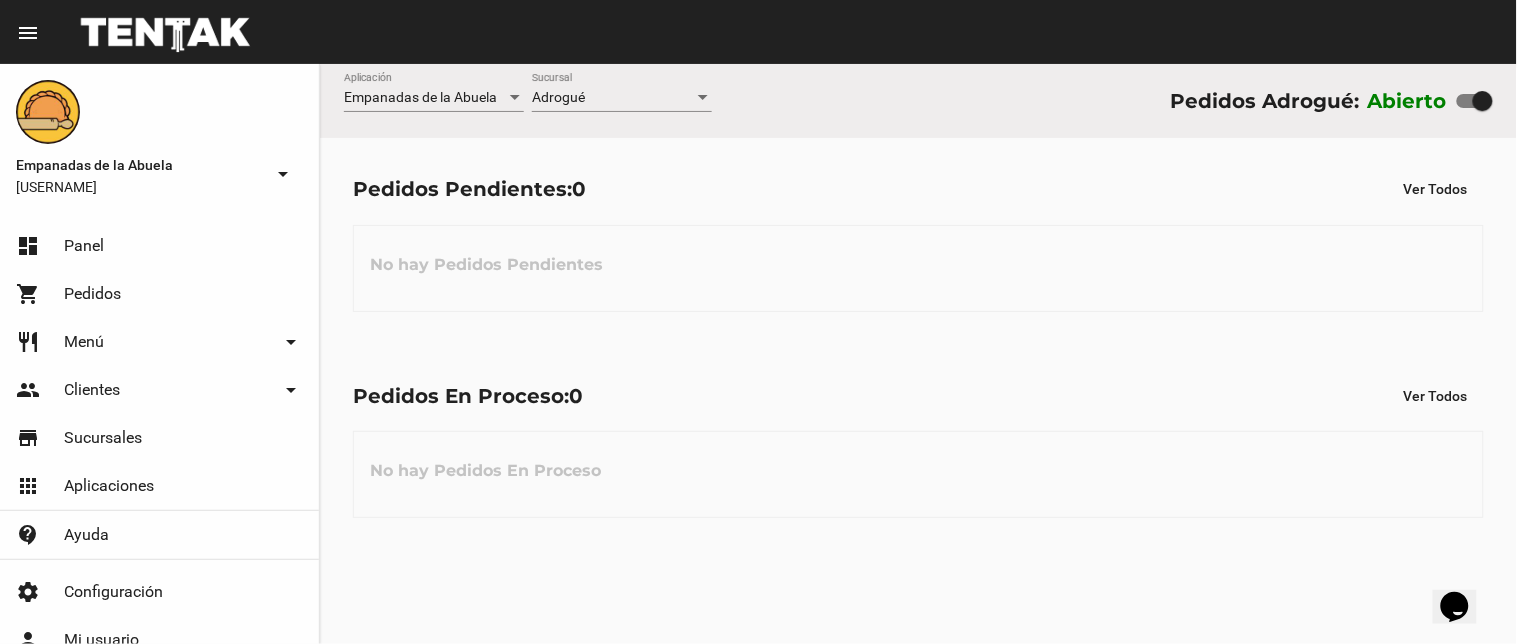 click on "Adrogué" at bounding box center (613, 98) 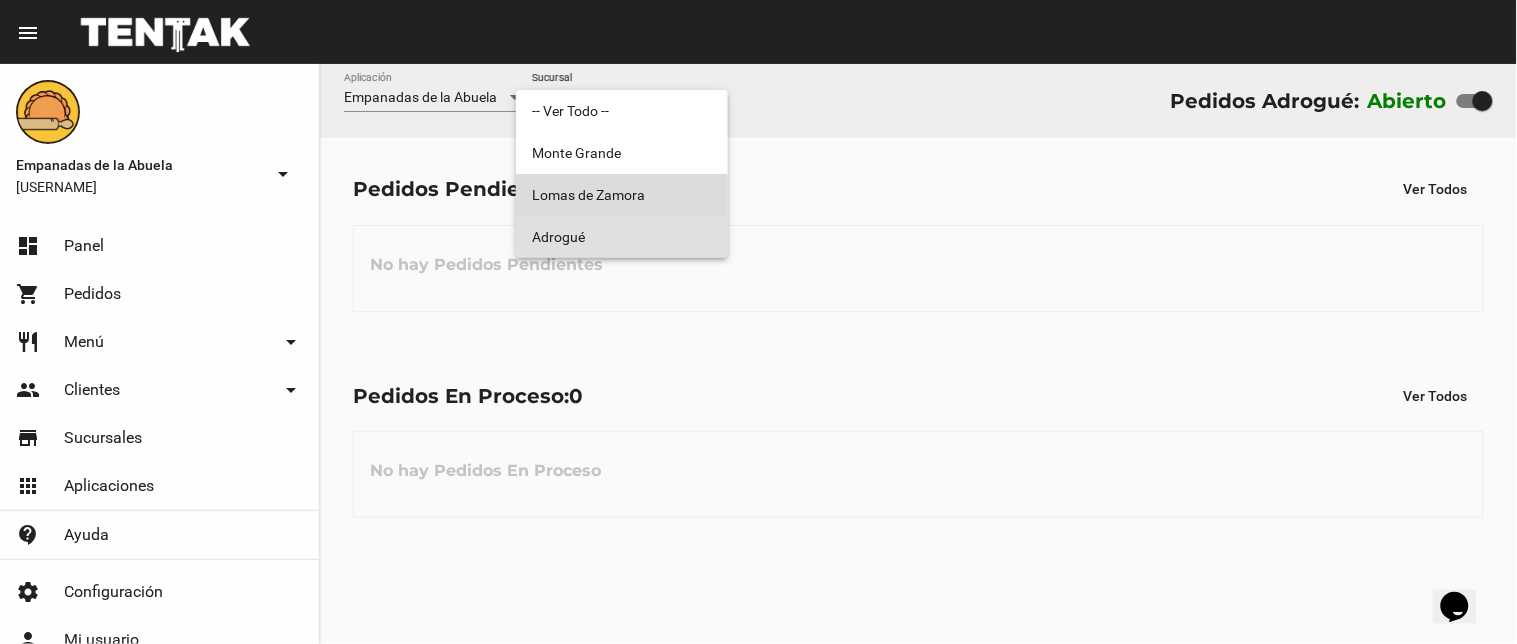 click on "Lomas de Zamora" at bounding box center [622, 195] 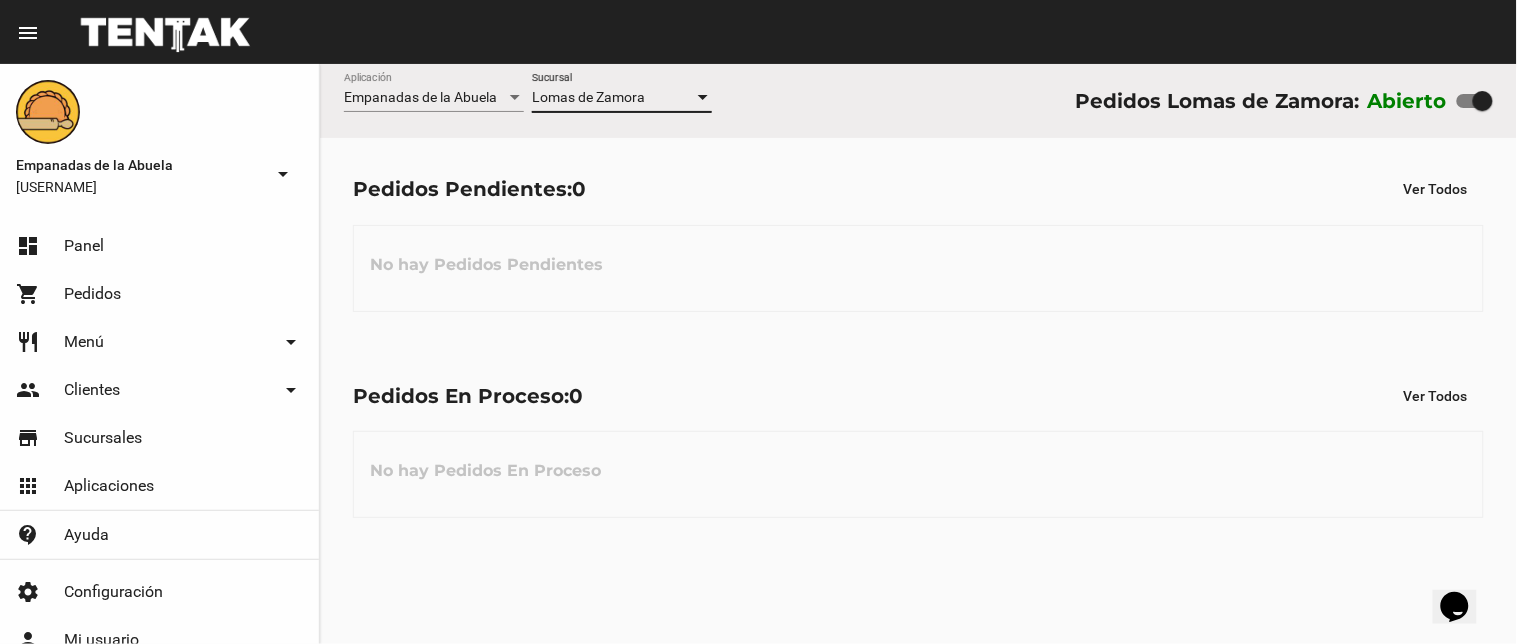 click on "Lomas de Zamora Sucursal" 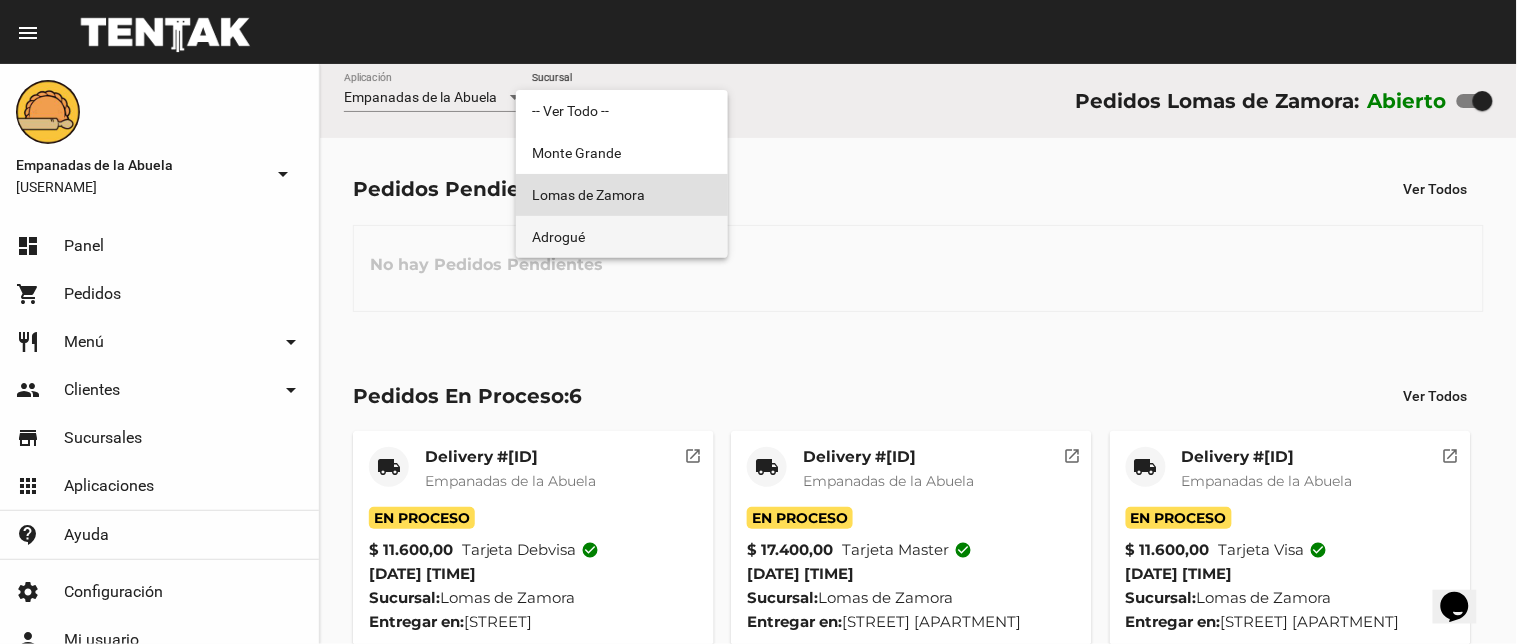 click on "Adrogué" at bounding box center (622, 237) 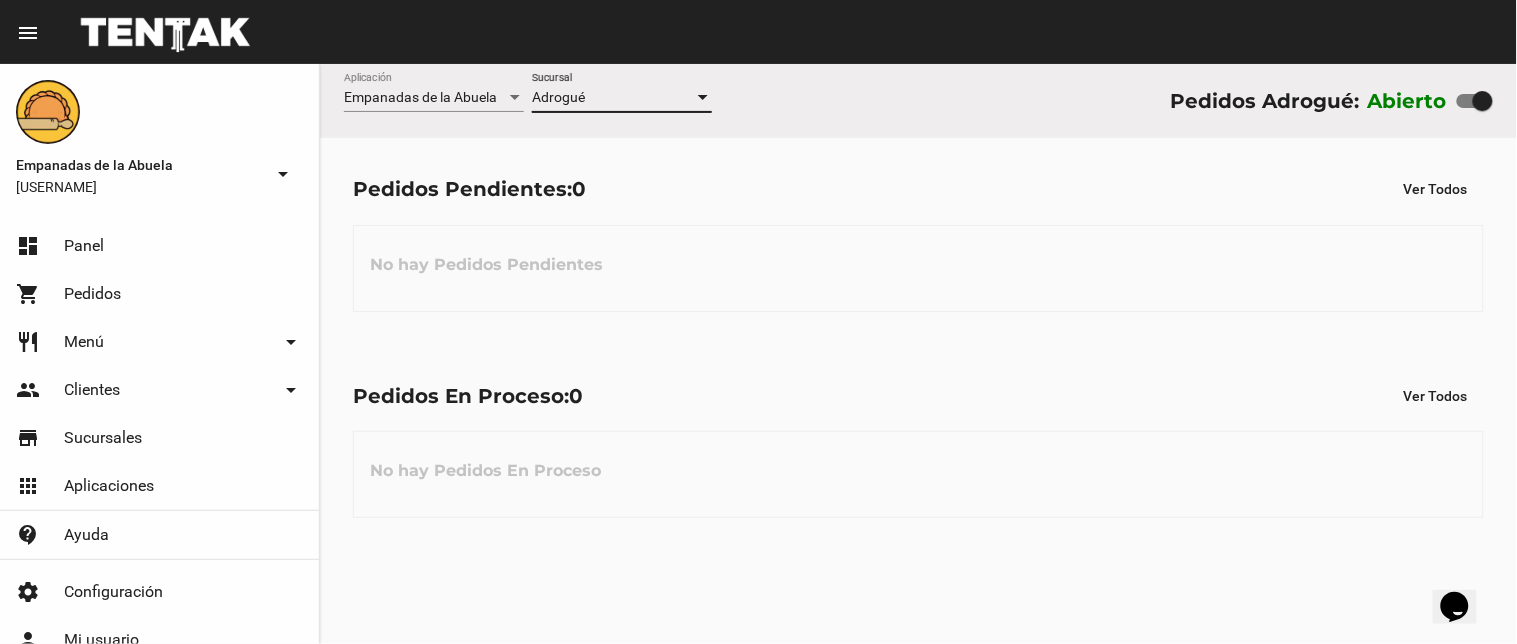 click on "Adrogué" at bounding box center (558, 97) 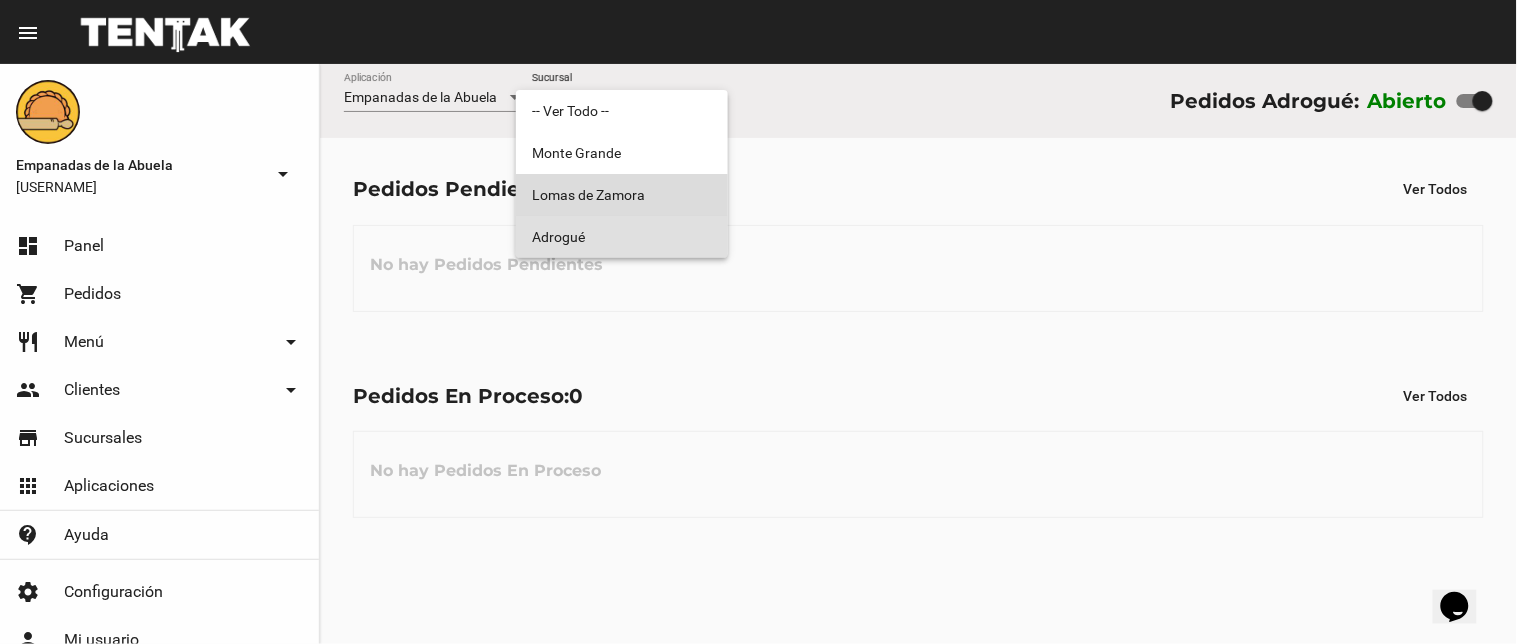 click on "Lomas de Zamora" at bounding box center [622, 195] 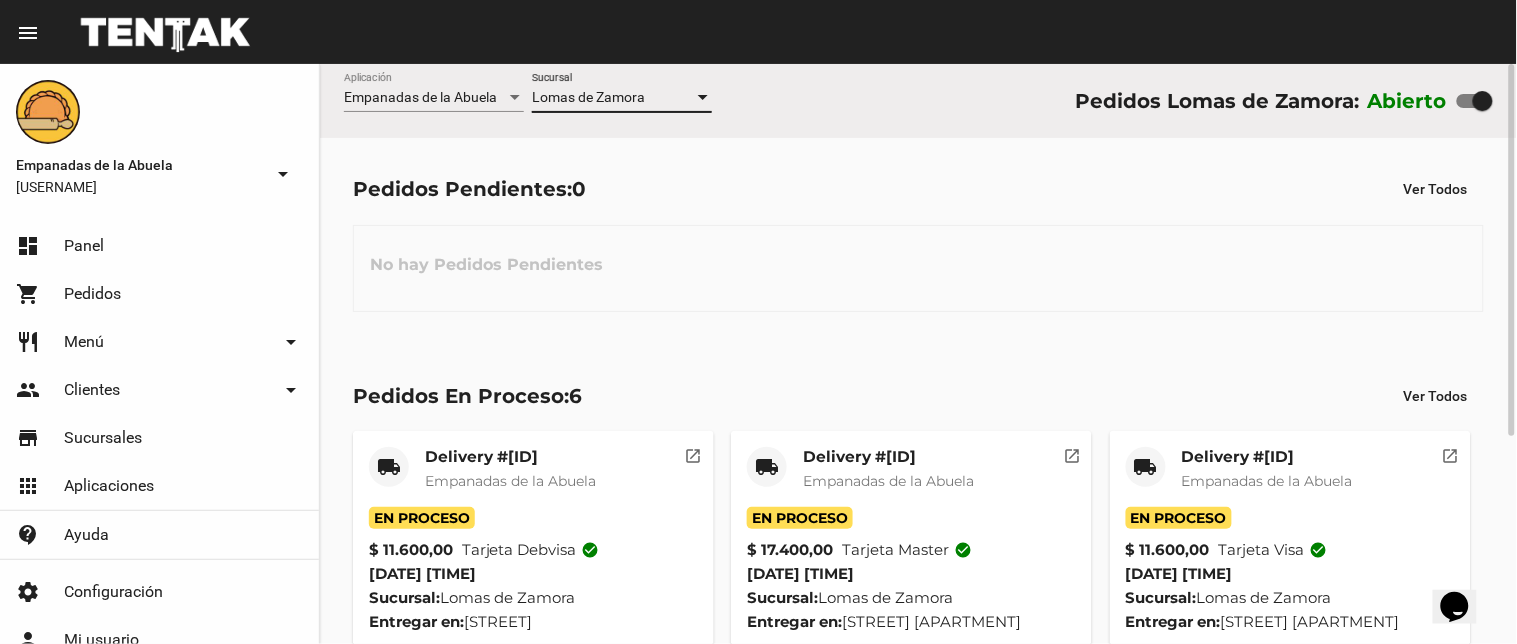click on "Lomas de Zamora" at bounding box center [588, 97] 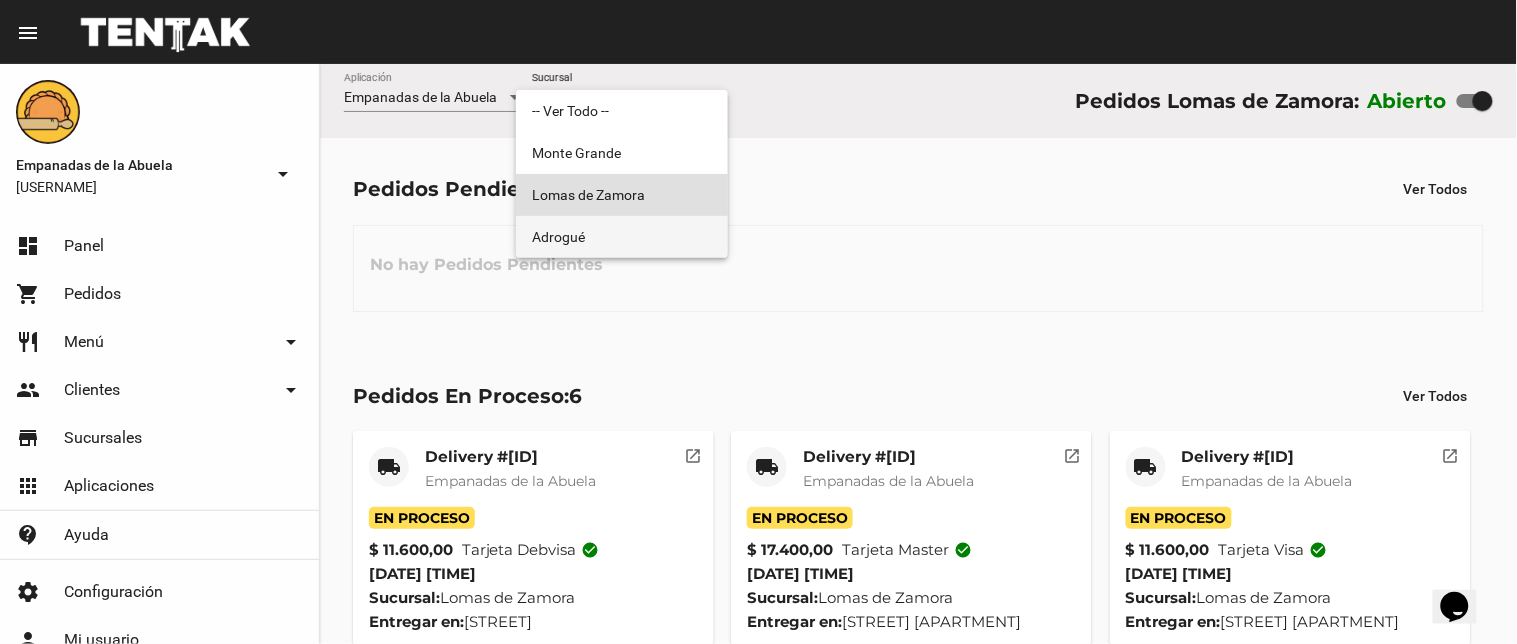 click on "Adrogué" at bounding box center (622, 237) 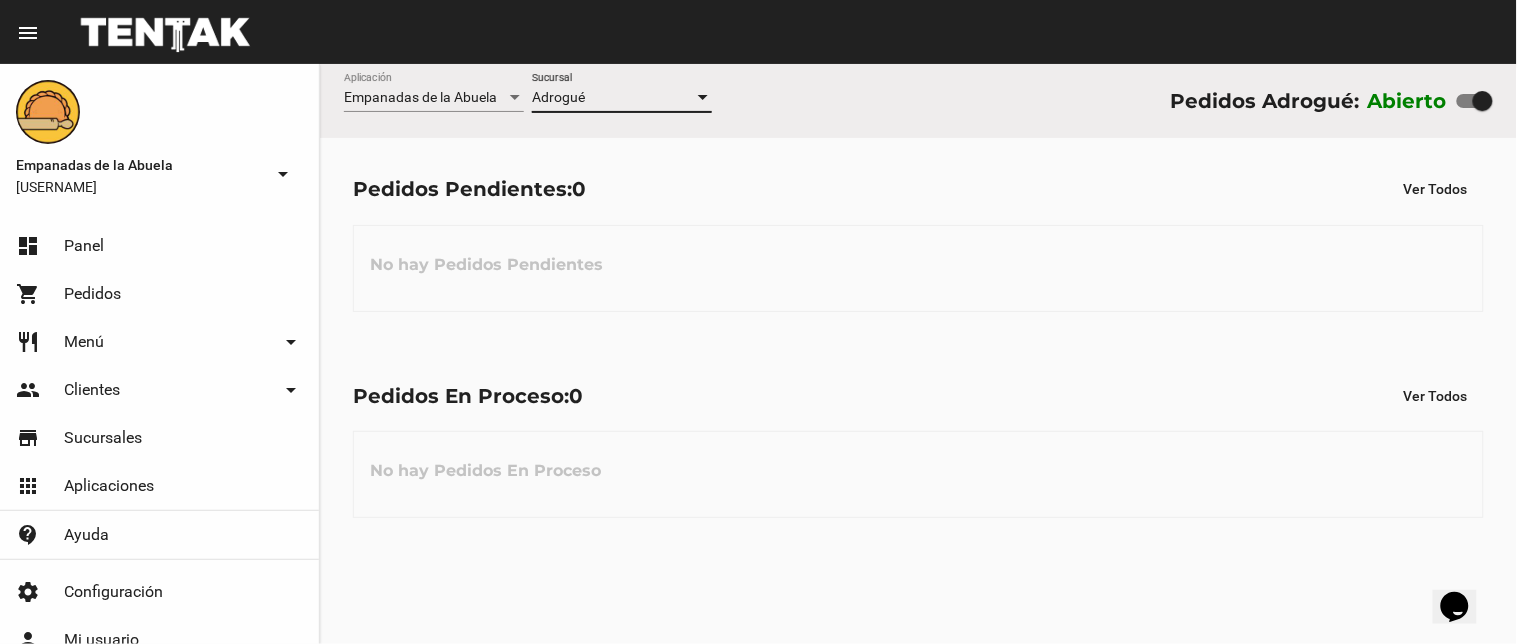 click on "Adrogué Sucursal" 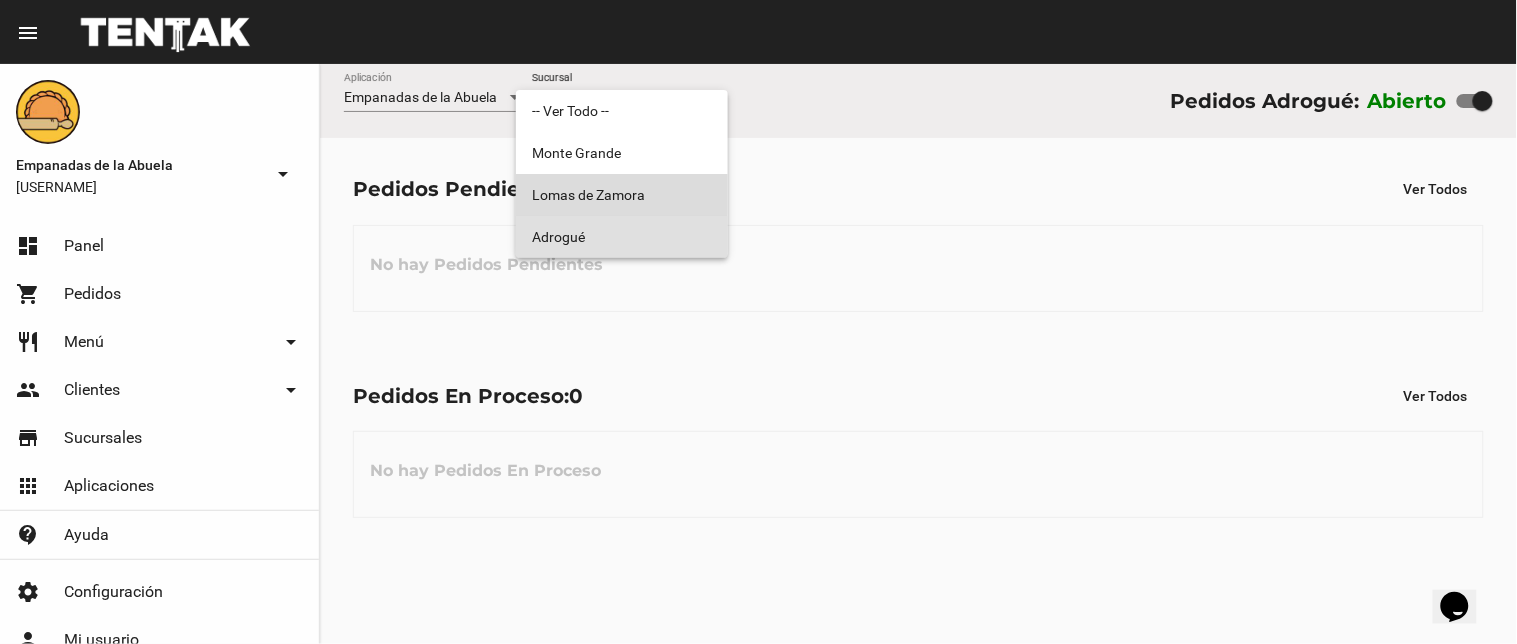 click on "Lomas de Zamora" at bounding box center [622, 195] 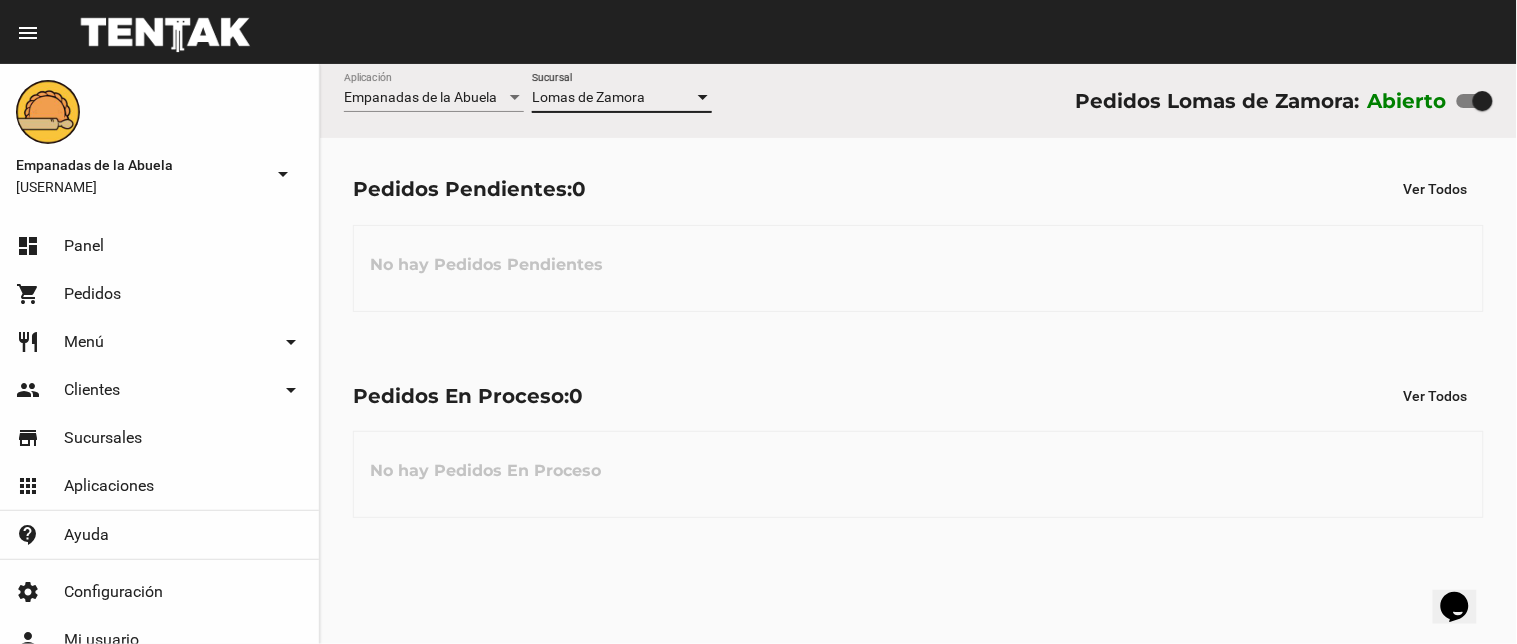 click on "Lomas de Zamora" at bounding box center [588, 97] 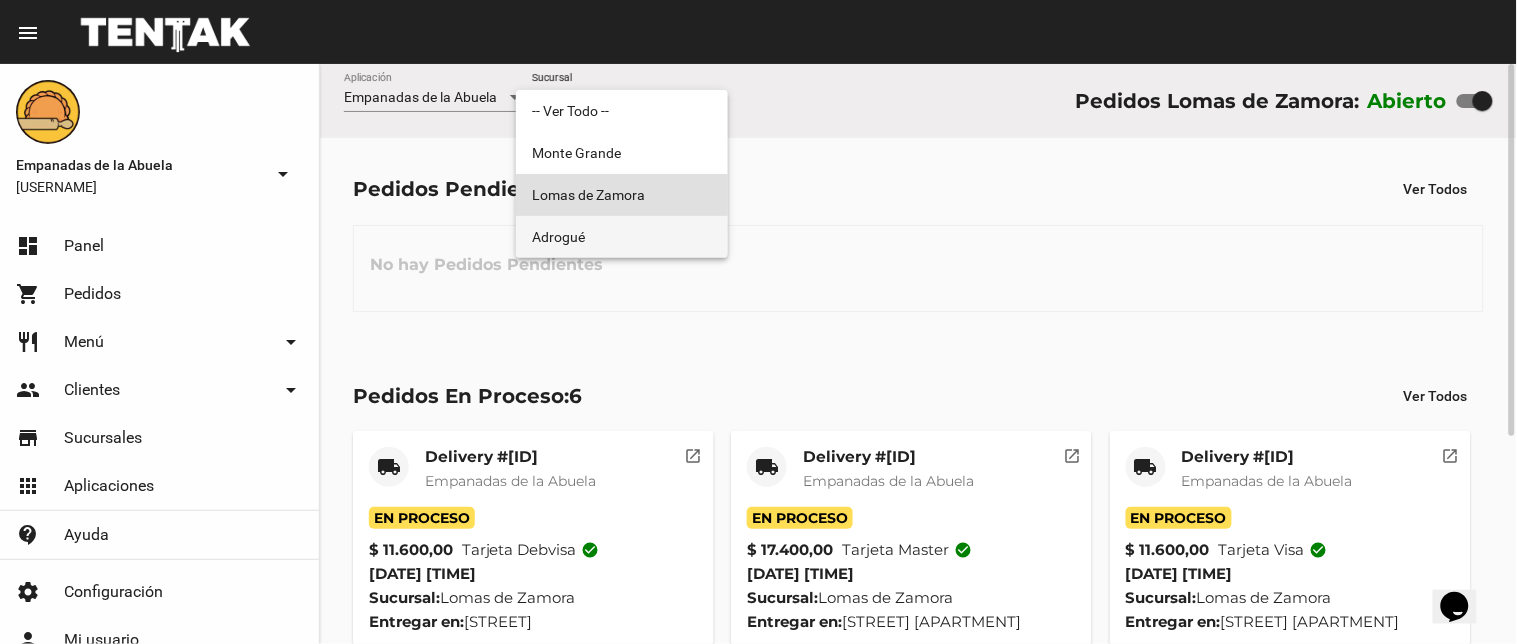 drag, startPoint x: 598, startPoint y: 226, endPoint x: 604, endPoint y: 277, distance: 51.351727 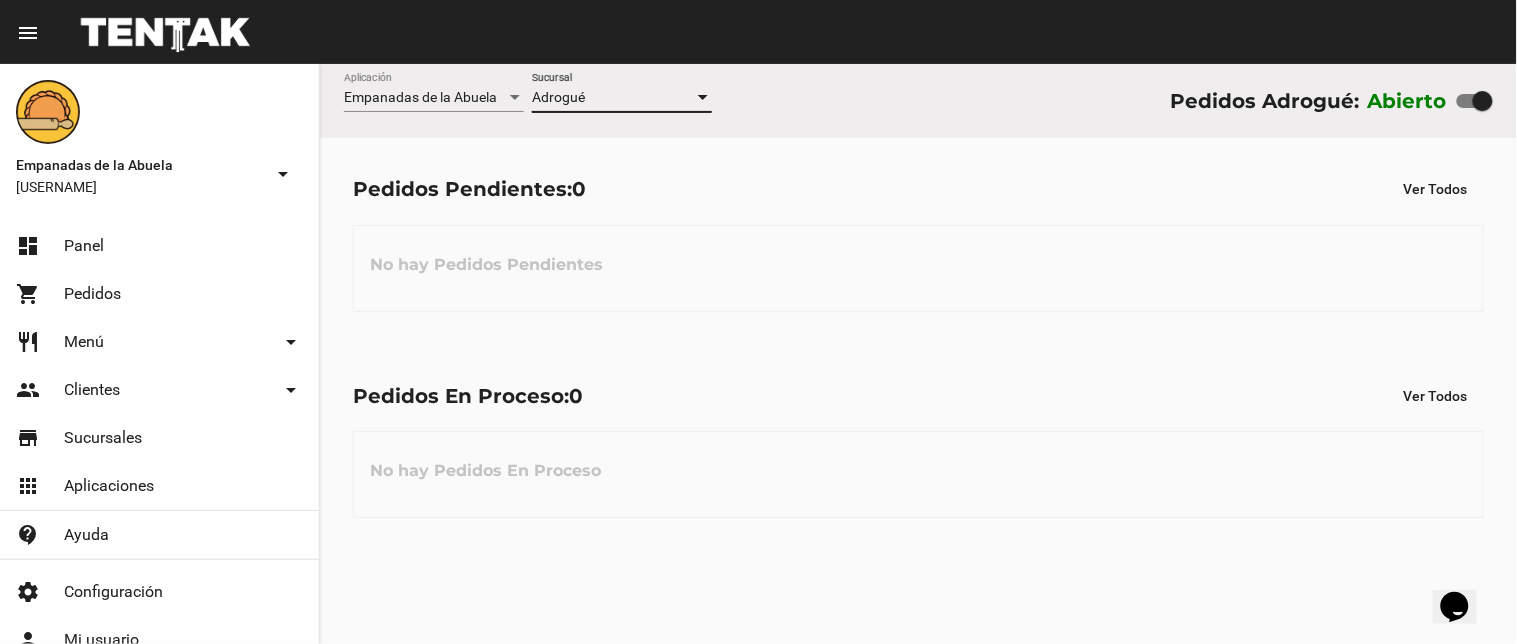 click on "Adrogué" at bounding box center [613, 98] 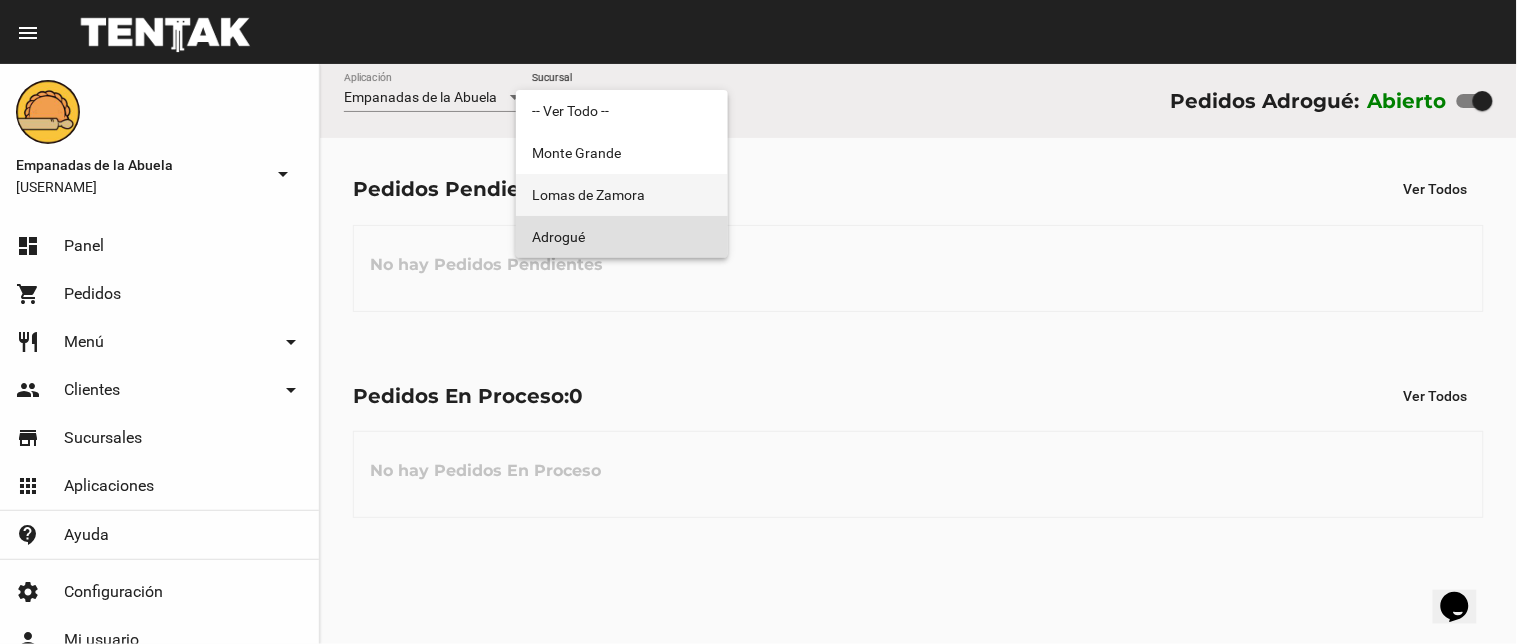 click on "Lomas de Zamora" at bounding box center [622, 195] 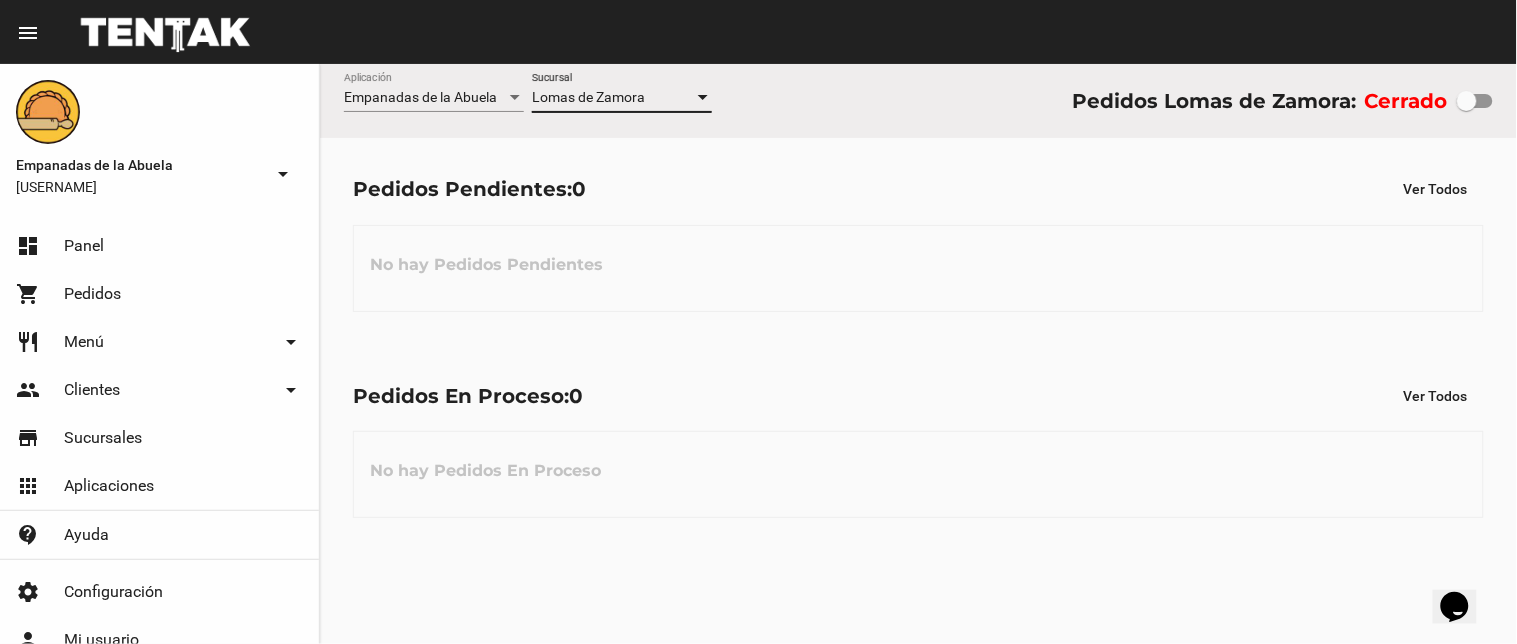 click on "Lomas de Zamora Sucursal" 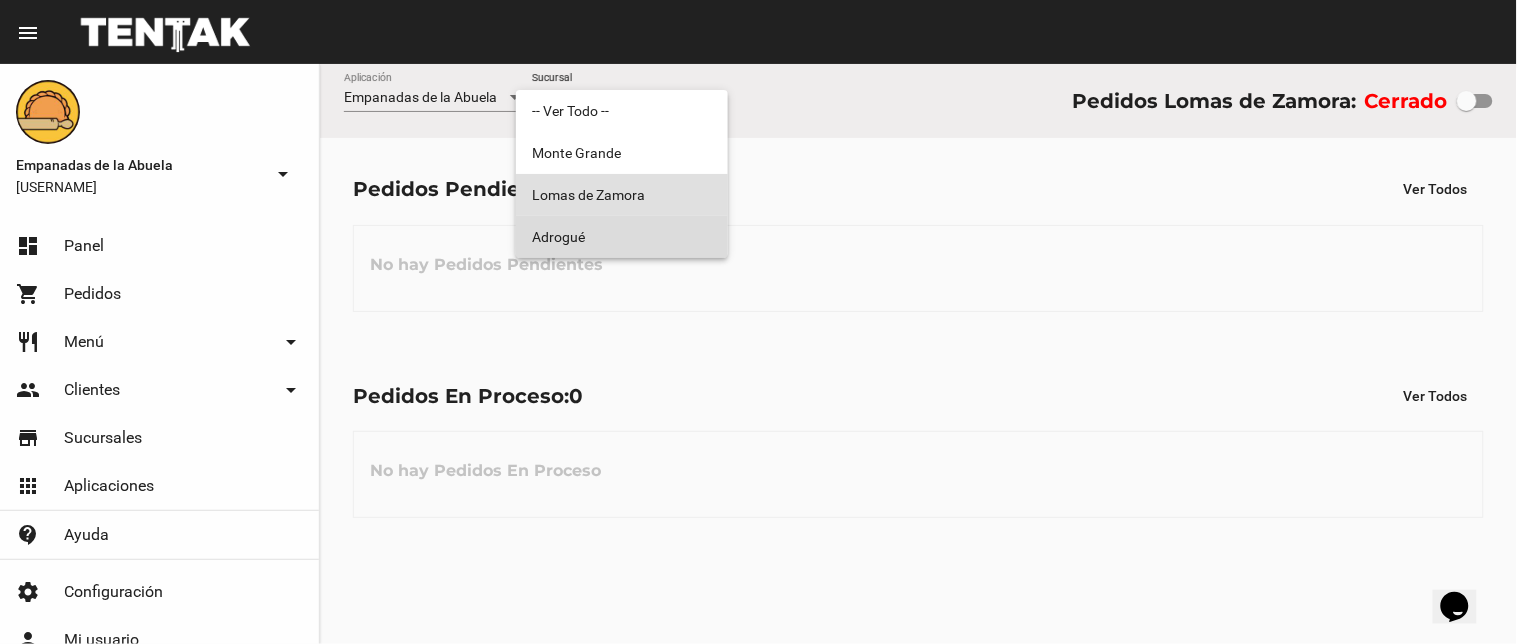 click on "Adrogué" at bounding box center [622, 237] 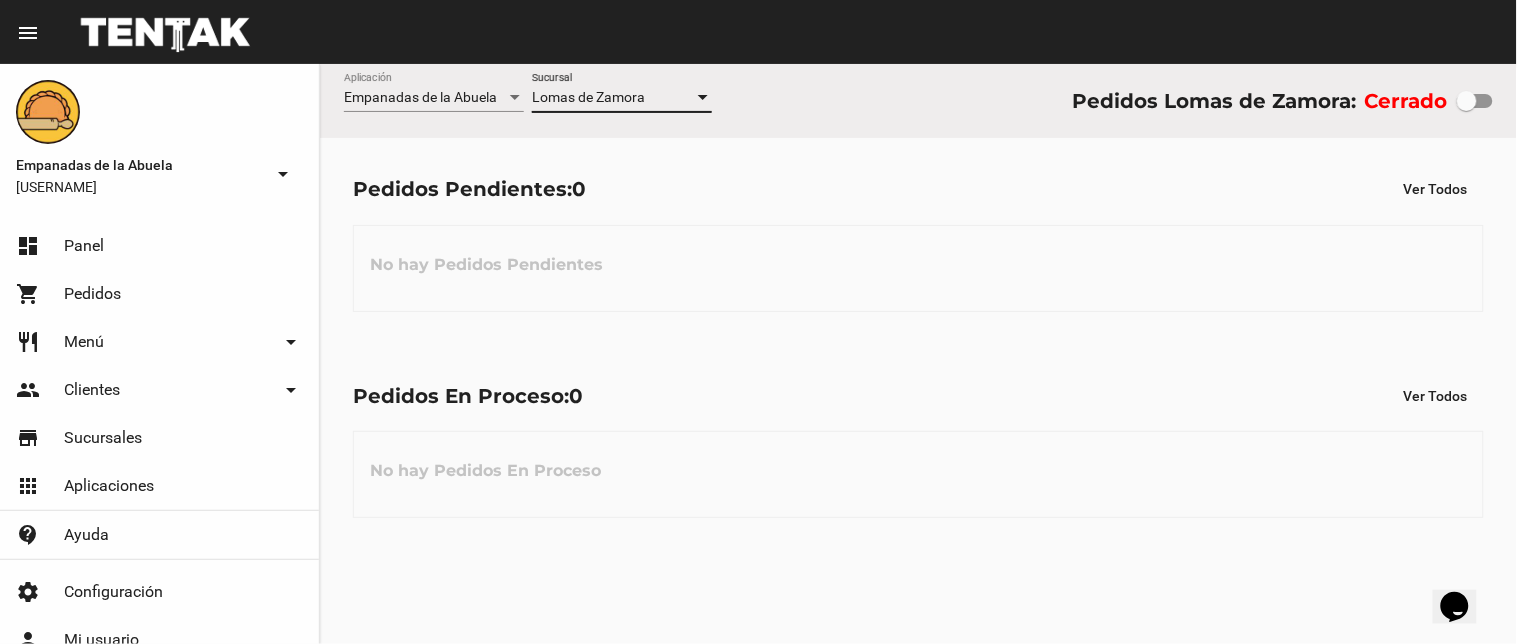 checkbox on "true" 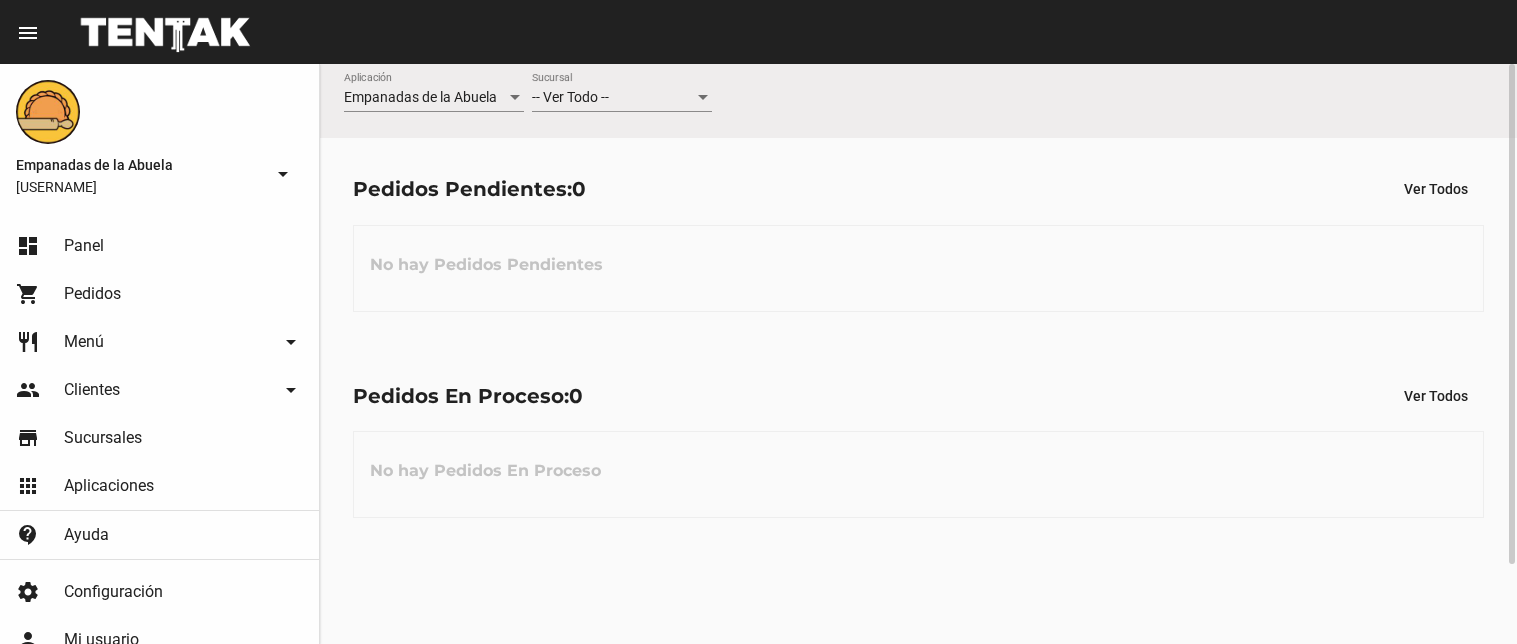 scroll, scrollTop: 0, scrollLeft: 0, axis: both 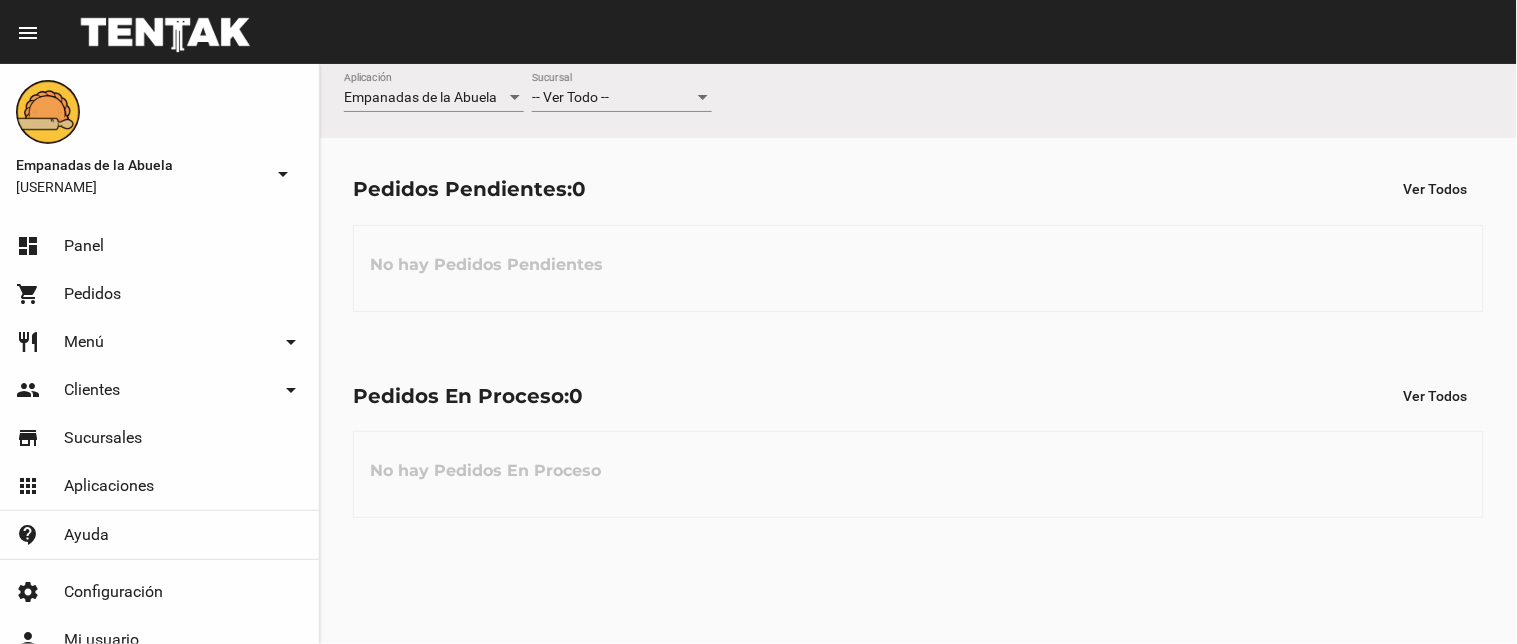 click on "-- Ver Todo --" at bounding box center [613, 98] 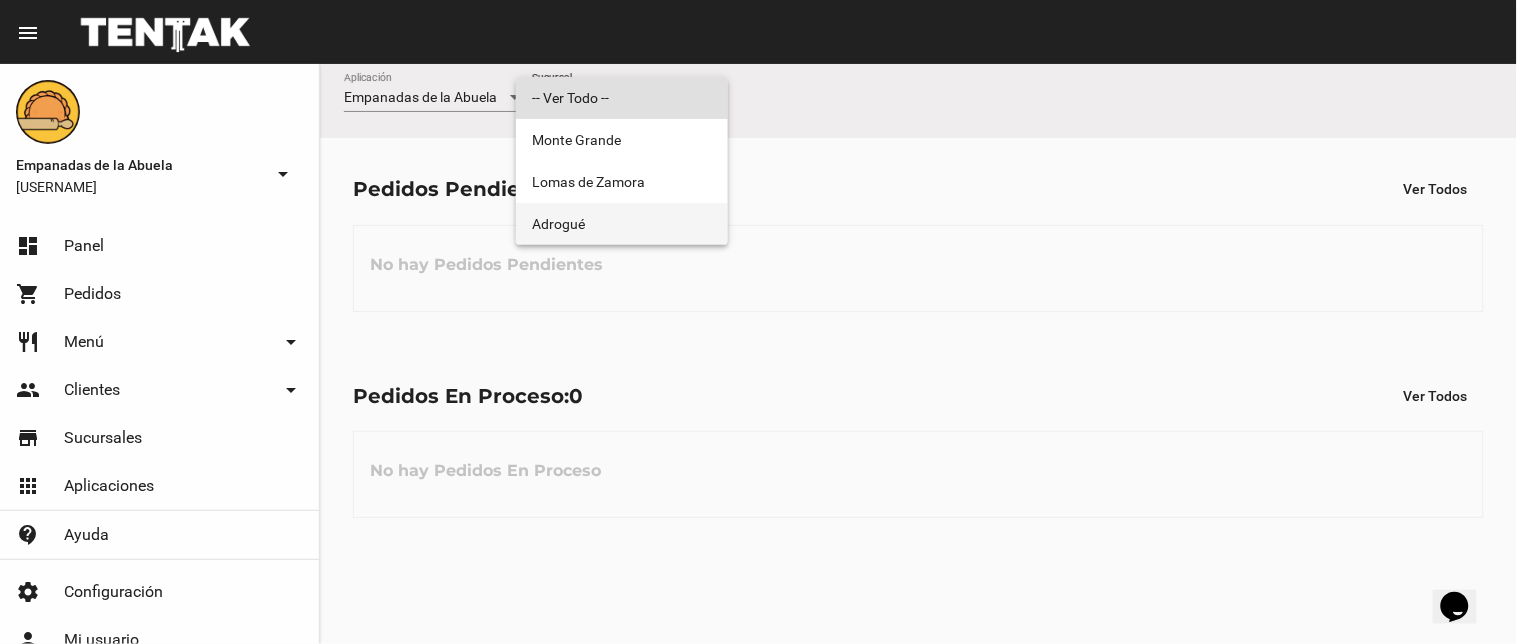 scroll, scrollTop: 0, scrollLeft: 0, axis: both 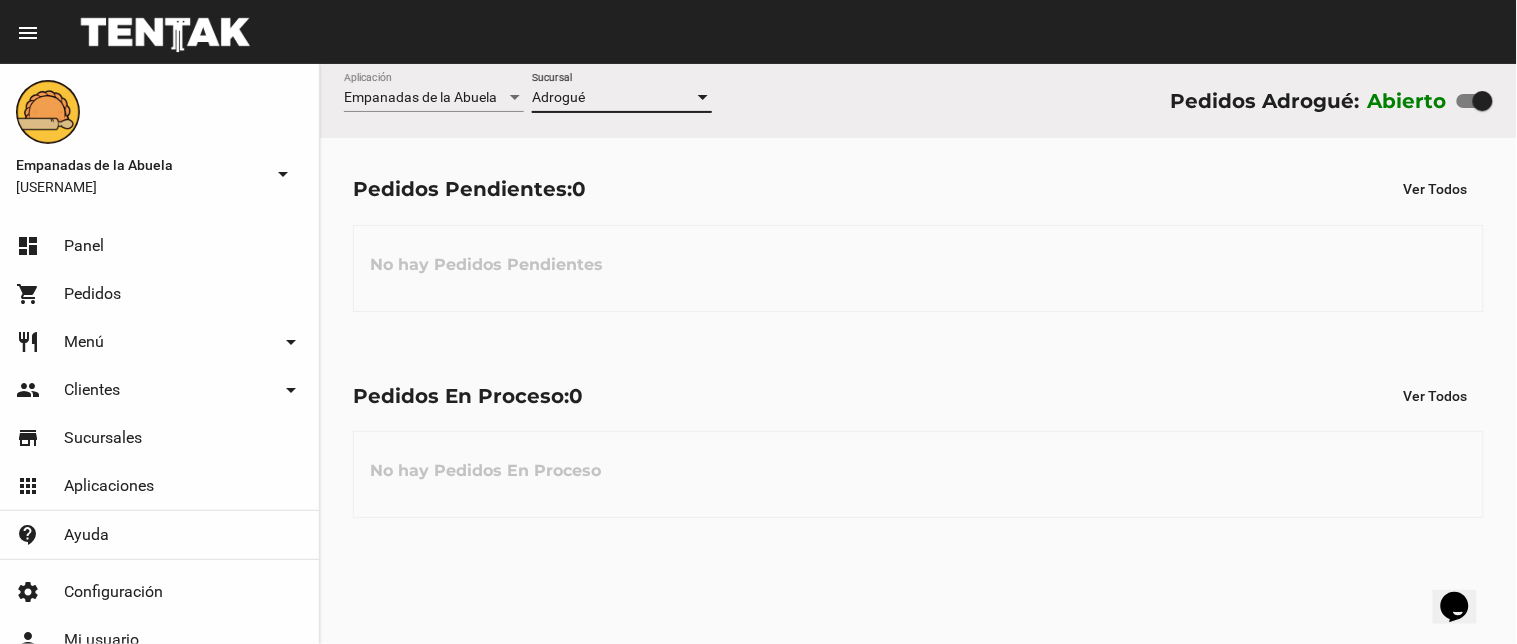 drag, startPoint x: 1486, startPoint y: 97, endPoint x: 1366, endPoint y: 97, distance: 120 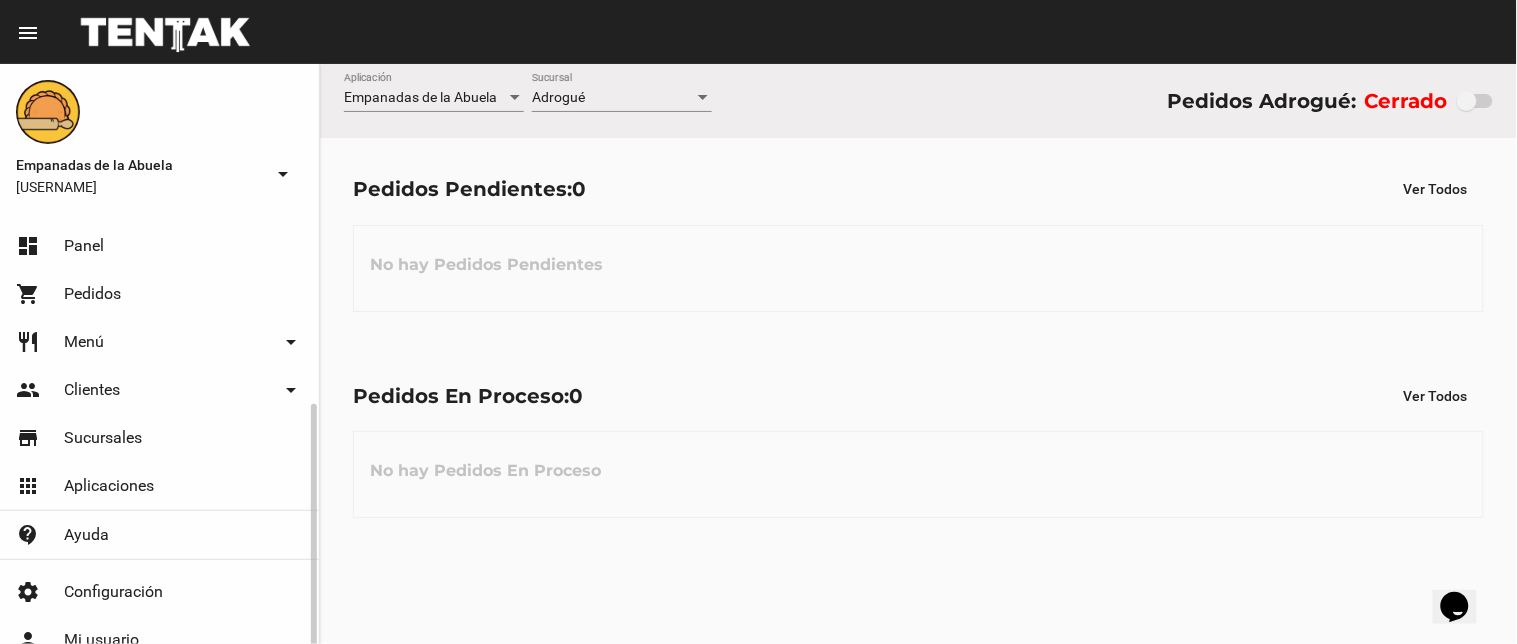 scroll, scrollTop: 105, scrollLeft: 0, axis: vertical 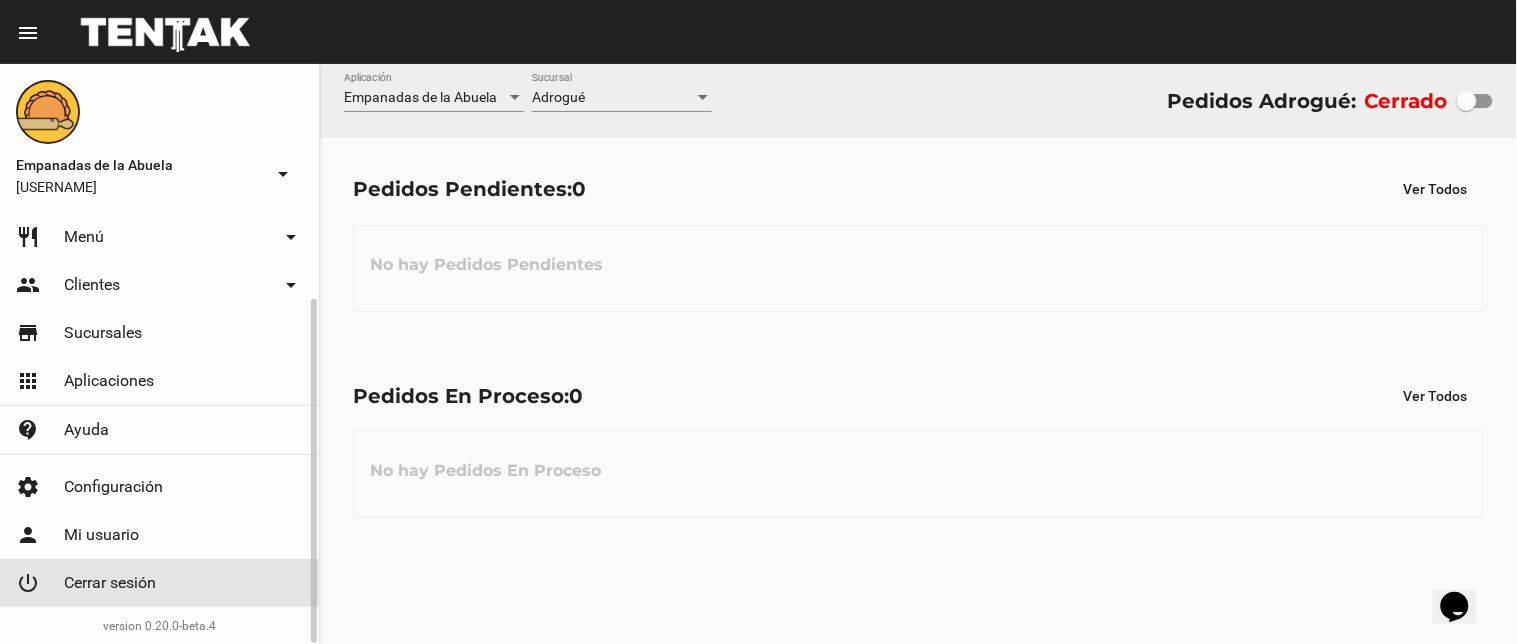 click on "power_settings_new Cerrar sesión" 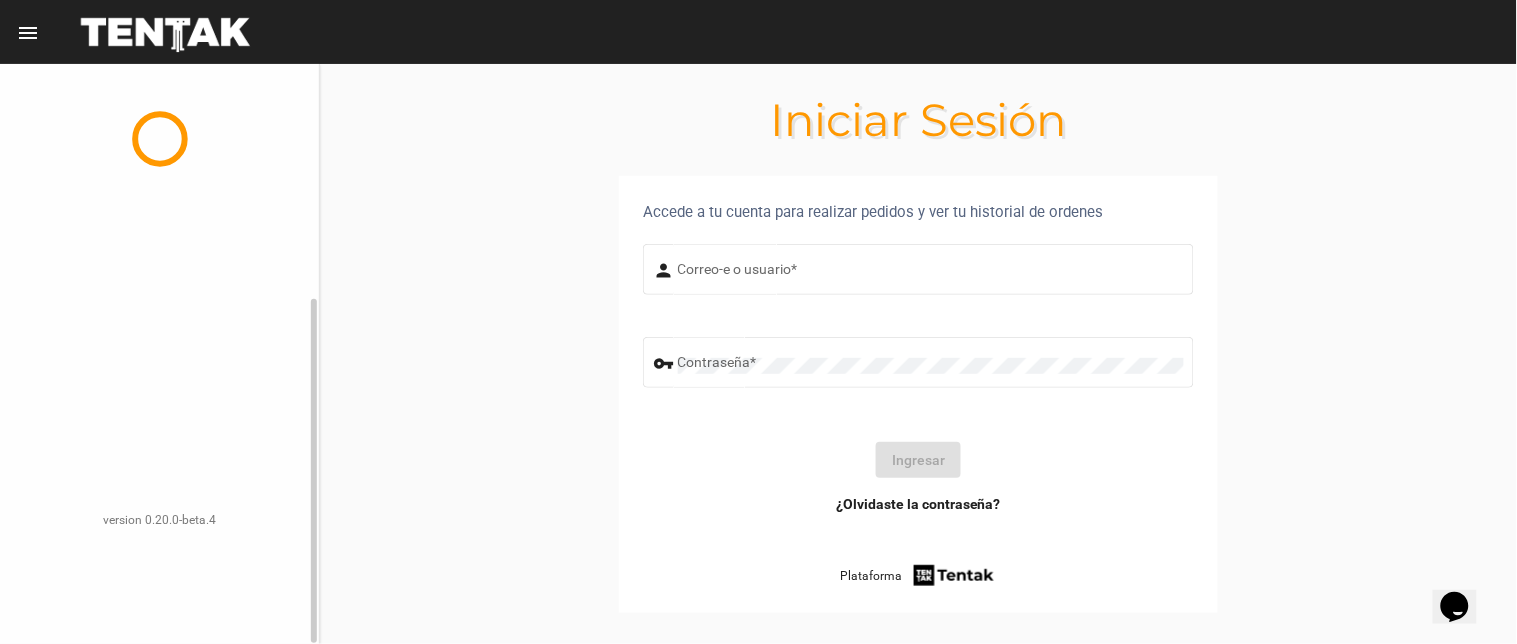 scroll, scrollTop: 0, scrollLeft: 0, axis: both 